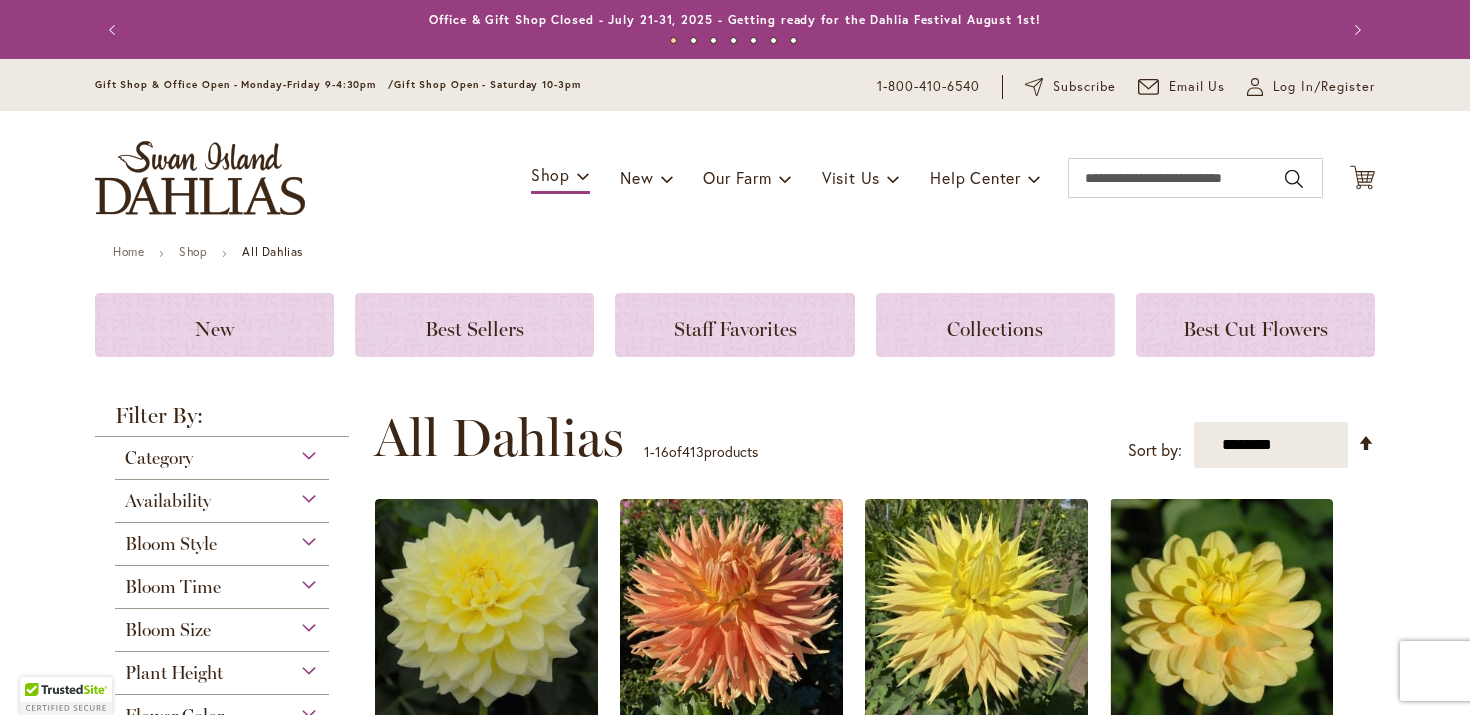 scroll, scrollTop: 0, scrollLeft: 0, axis: both 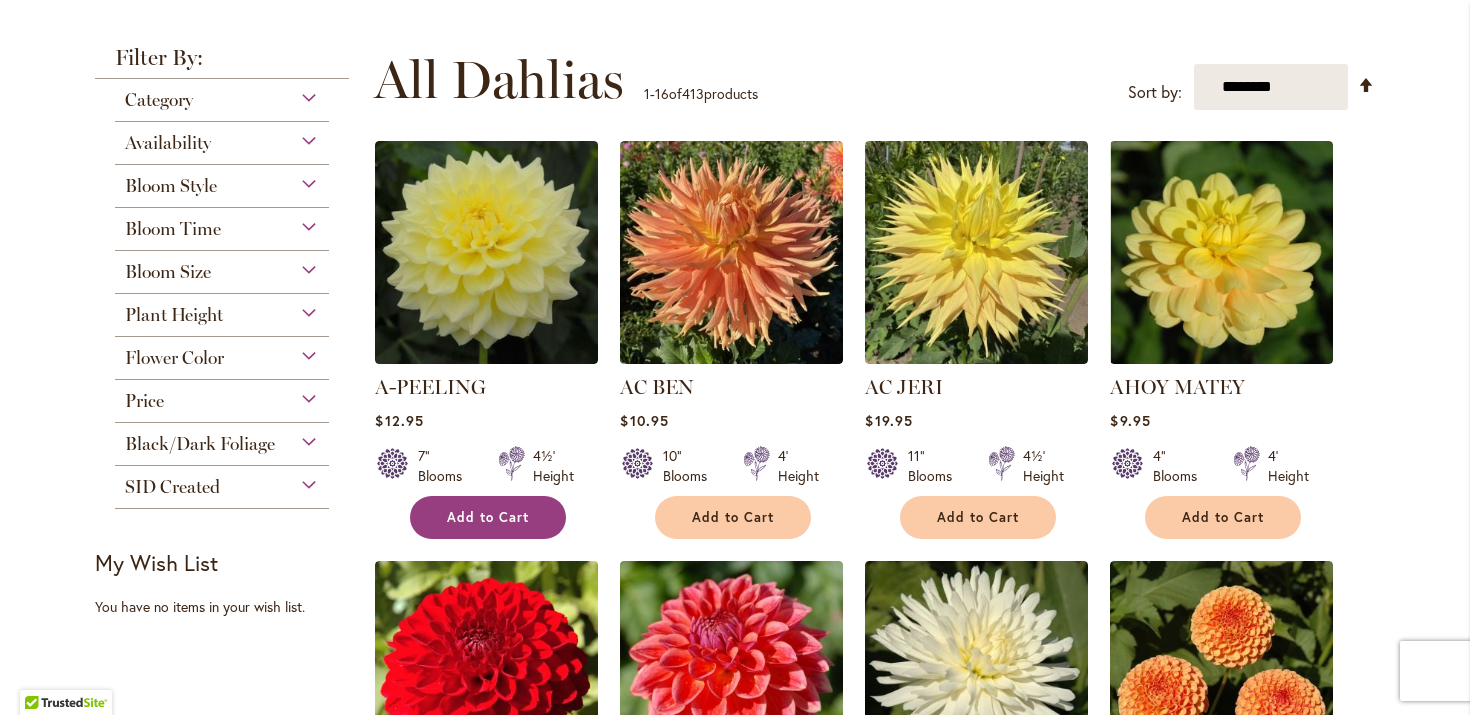 click on "Add to Cart" at bounding box center (488, 517) 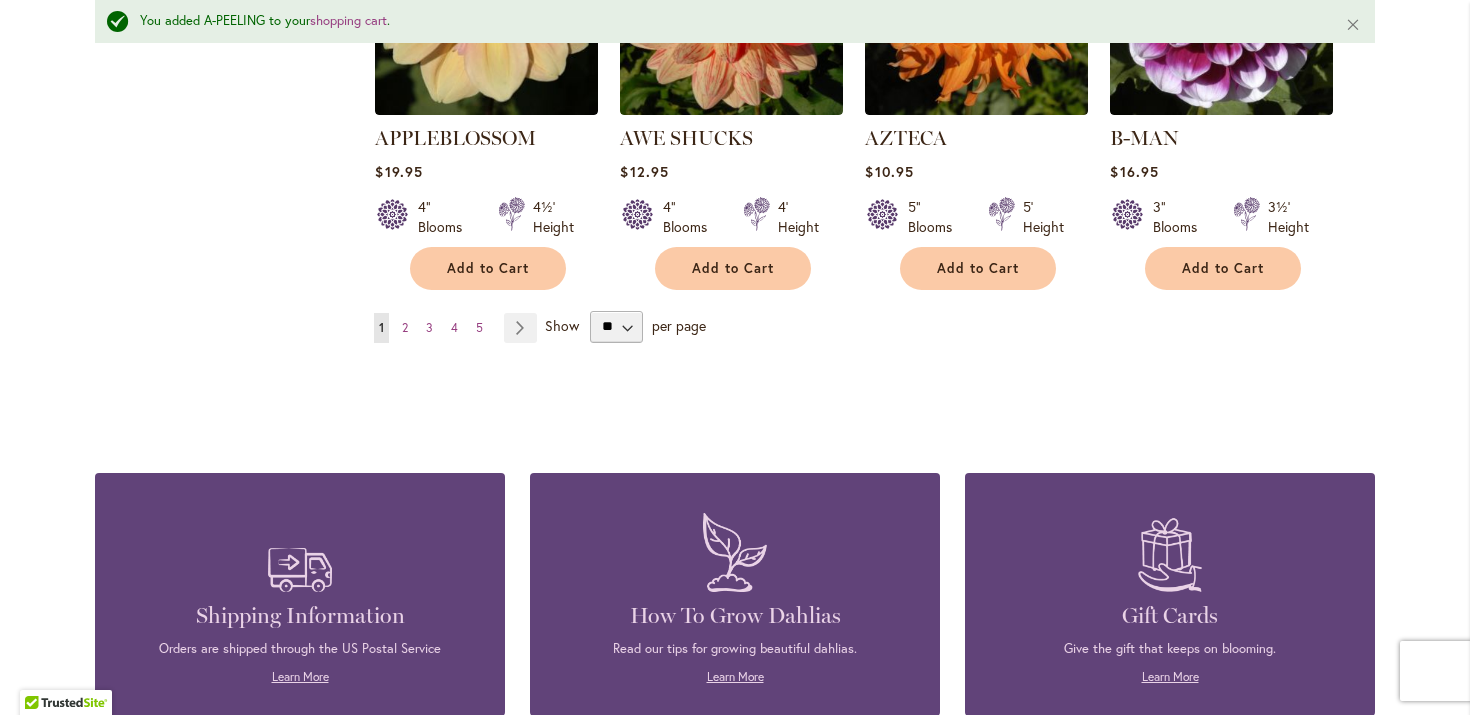 scroll, scrollTop: 1922, scrollLeft: 0, axis: vertical 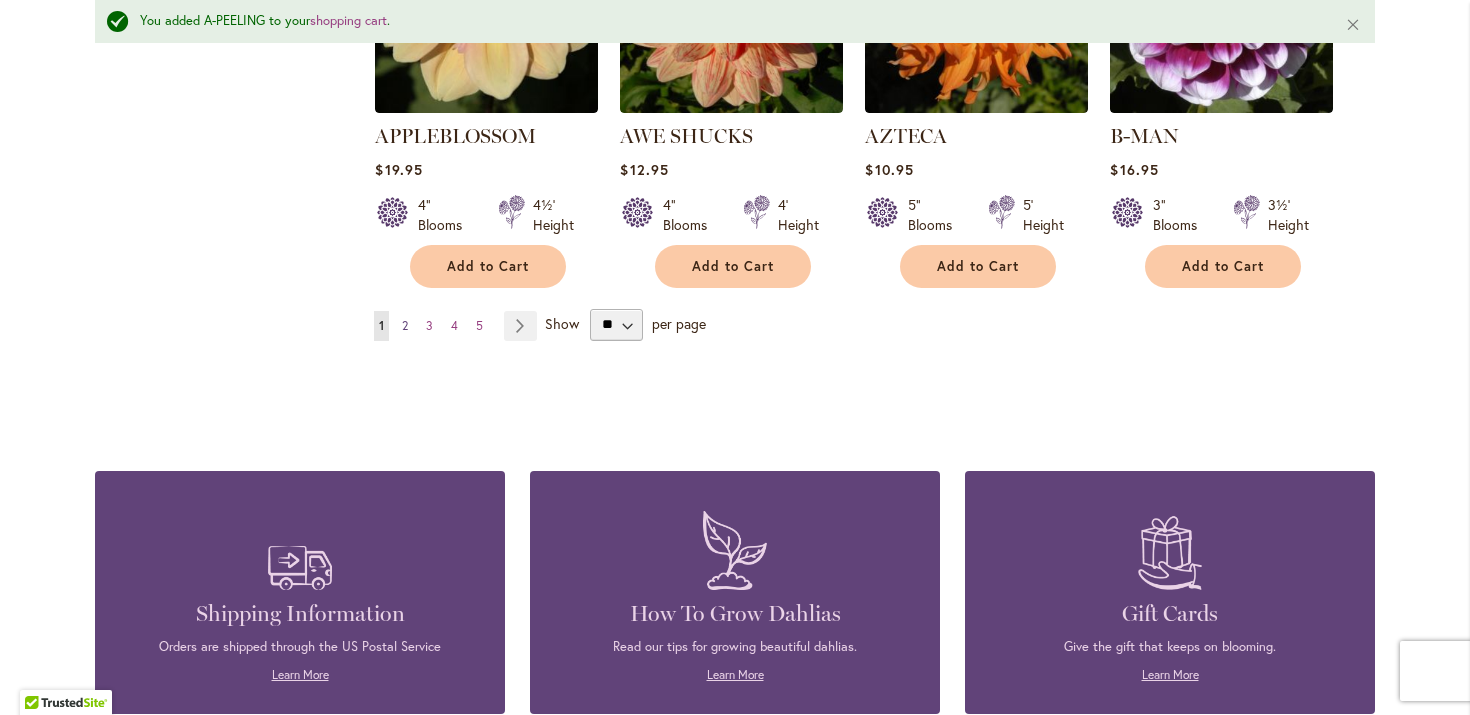 click on "2" at bounding box center [405, 325] 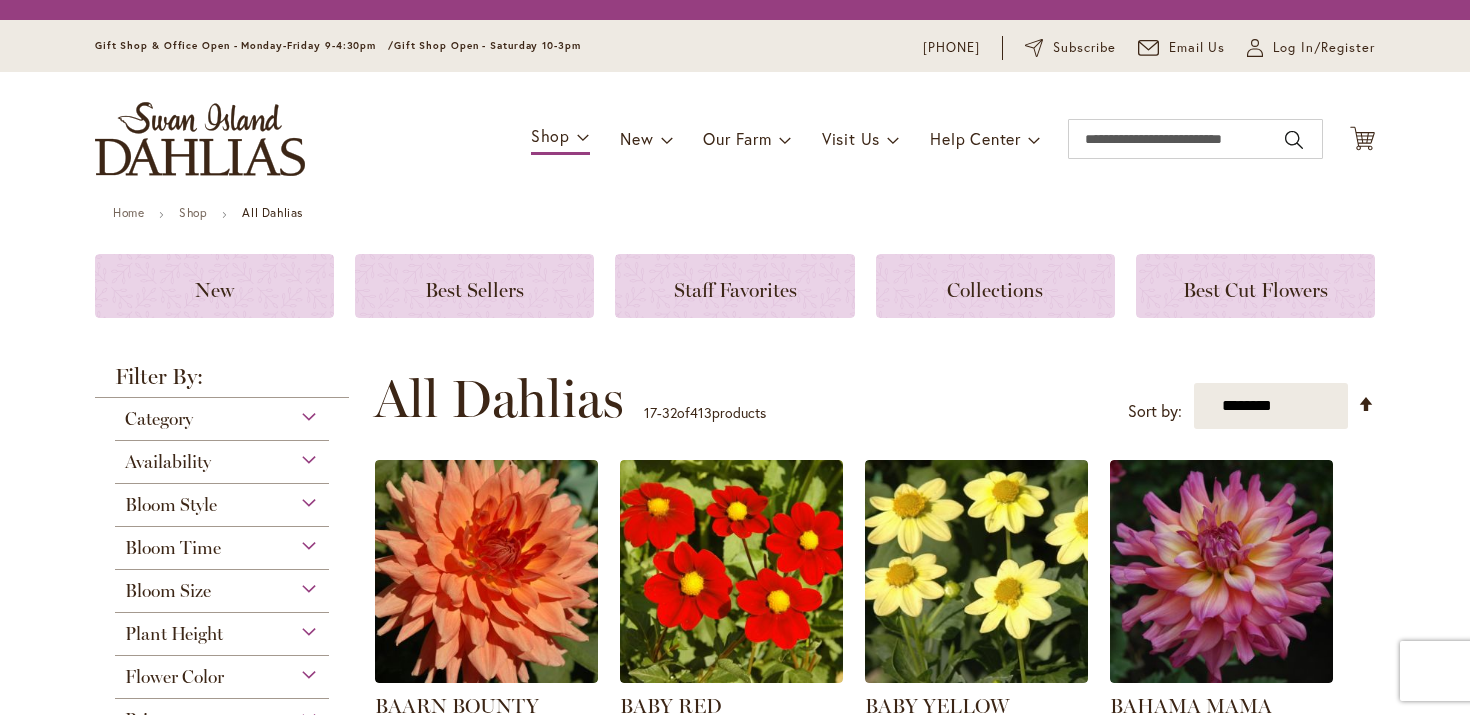 scroll, scrollTop: 0, scrollLeft: 0, axis: both 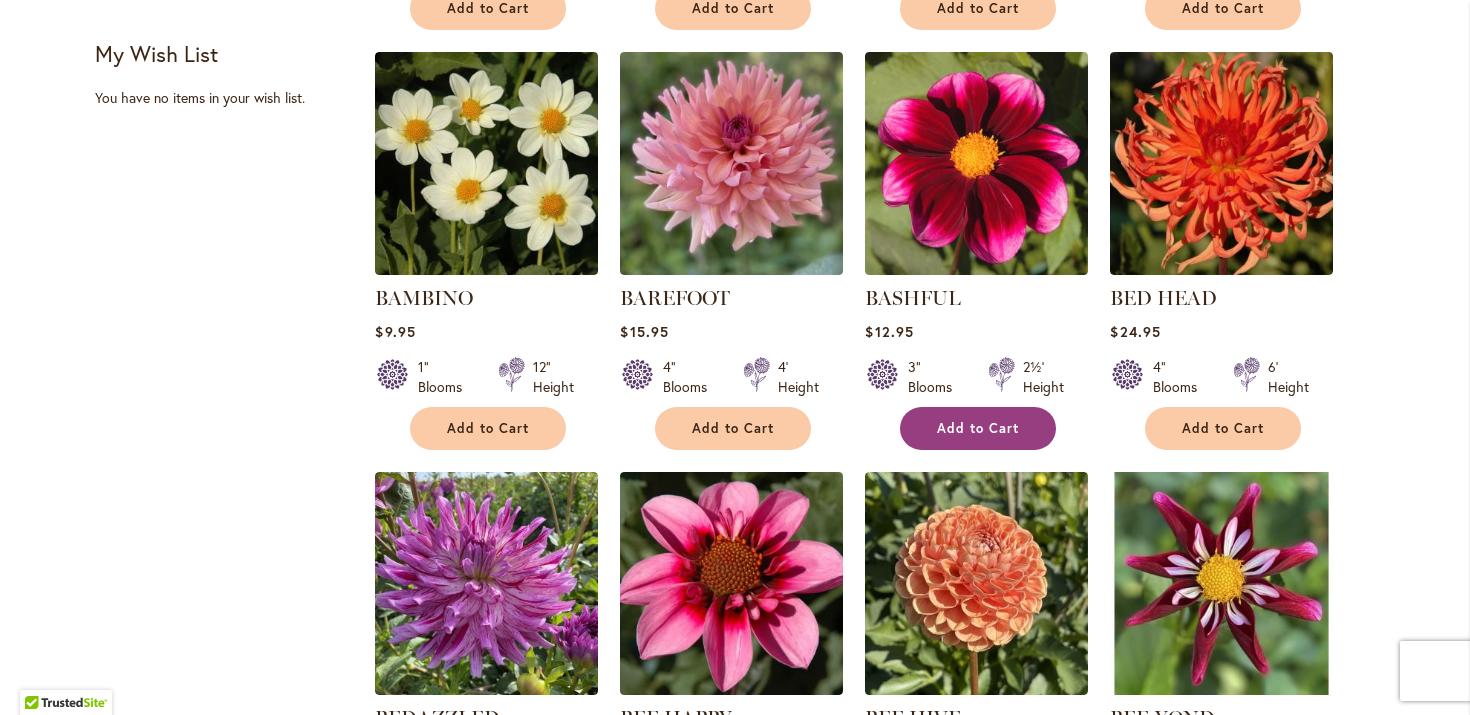 click on "Add to Cart" at bounding box center (978, 428) 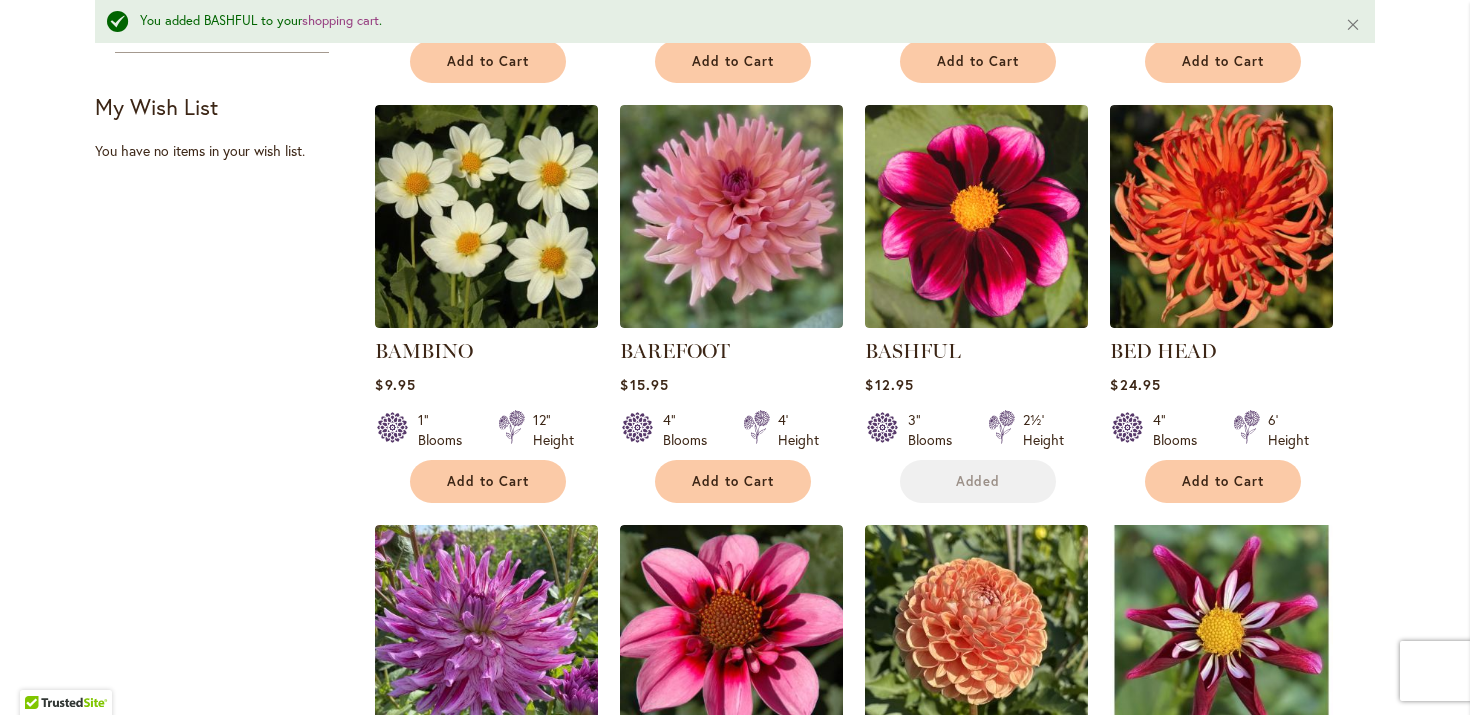 scroll, scrollTop: 919, scrollLeft: 0, axis: vertical 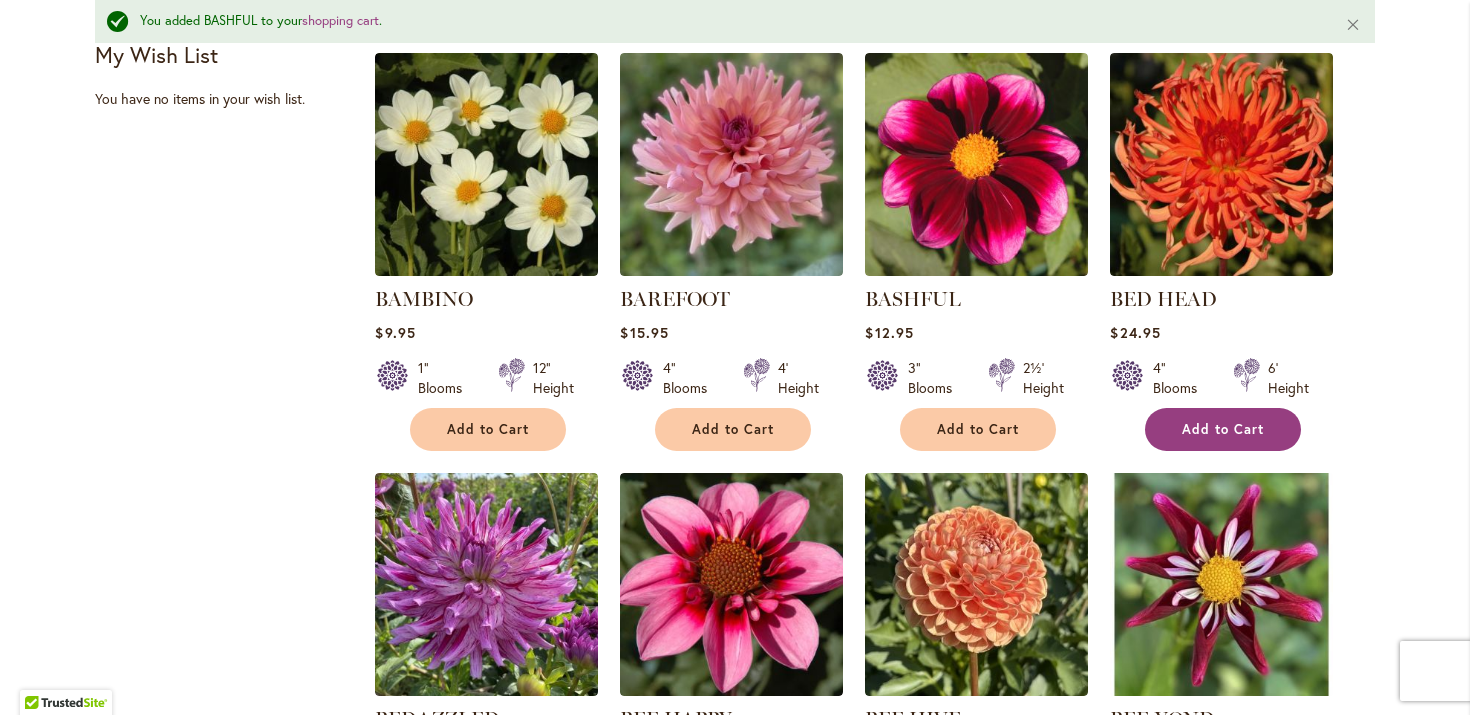 click on "Add to Cart" at bounding box center (1223, 429) 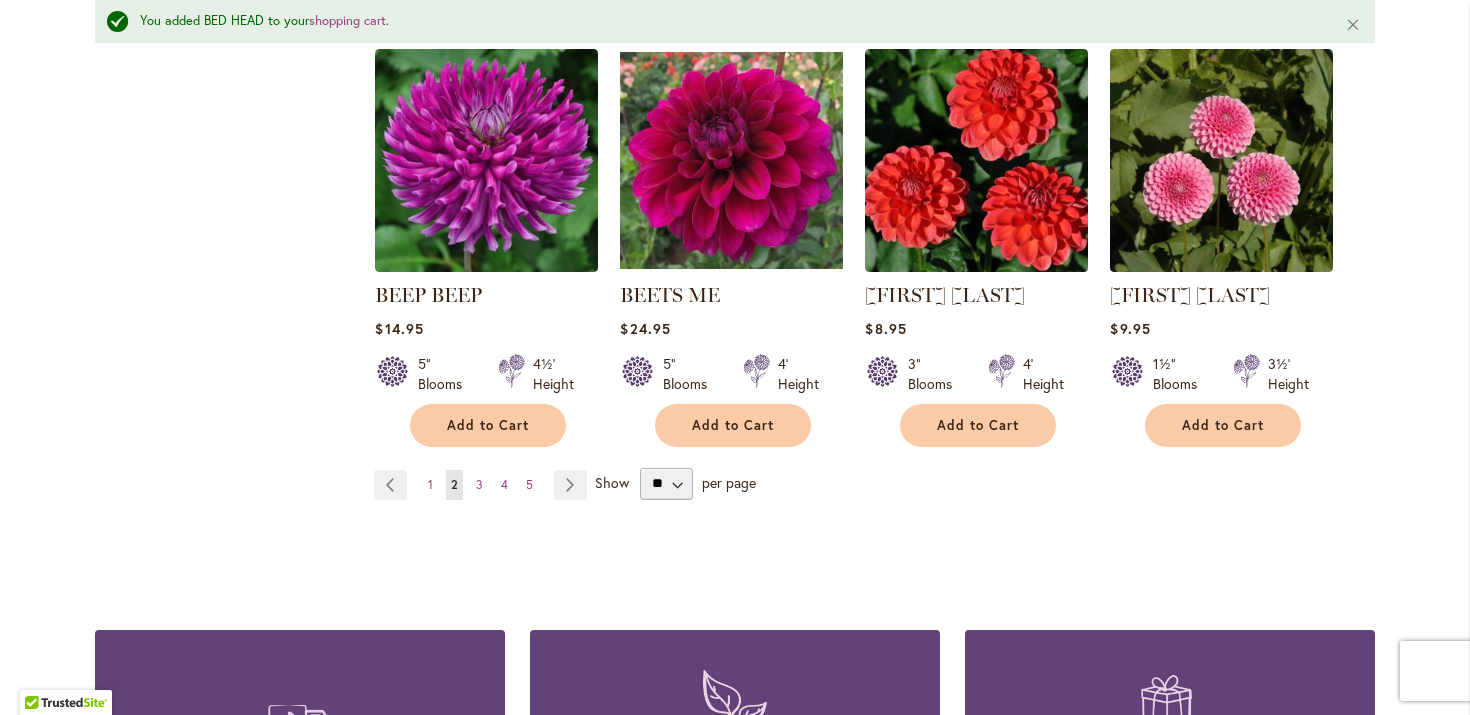 scroll, scrollTop: 1765, scrollLeft: 0, axis: vertical 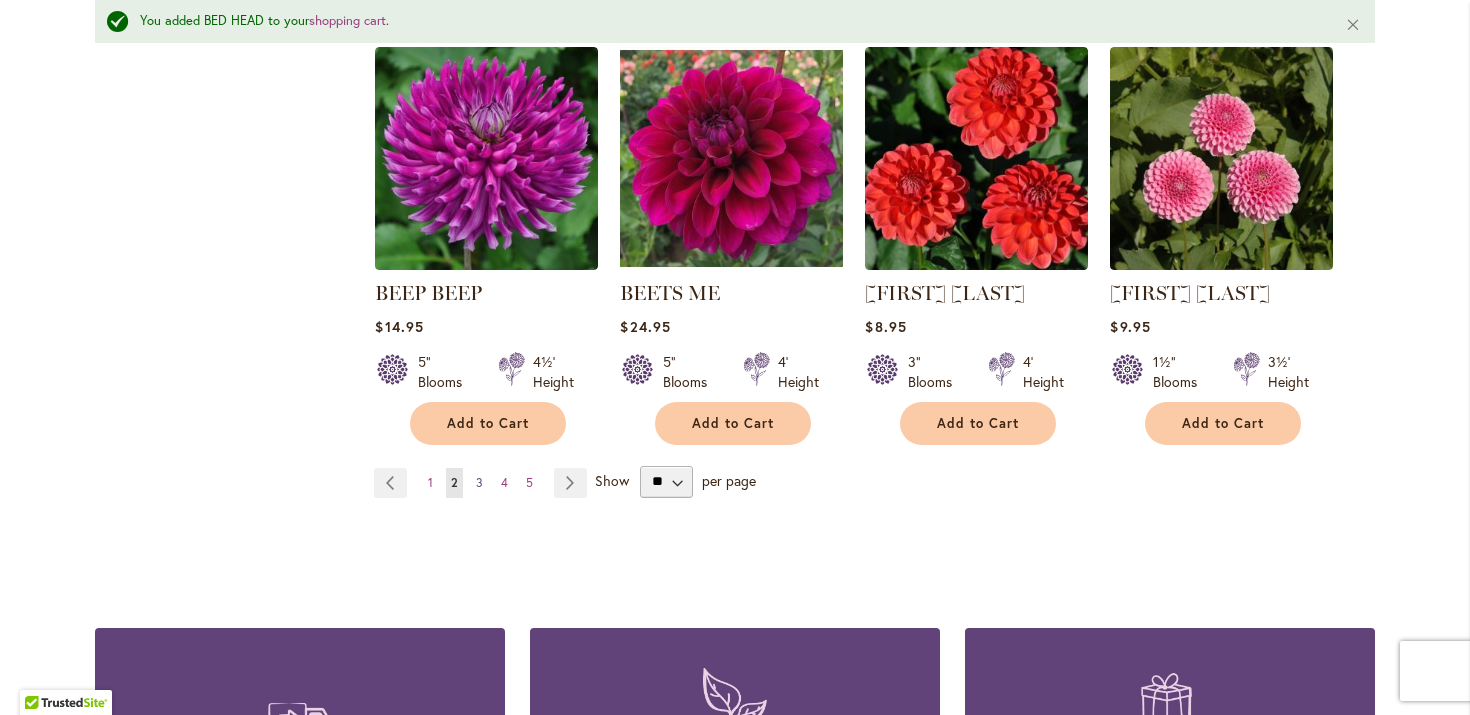 click on "3" at bounding box center [479, 482] 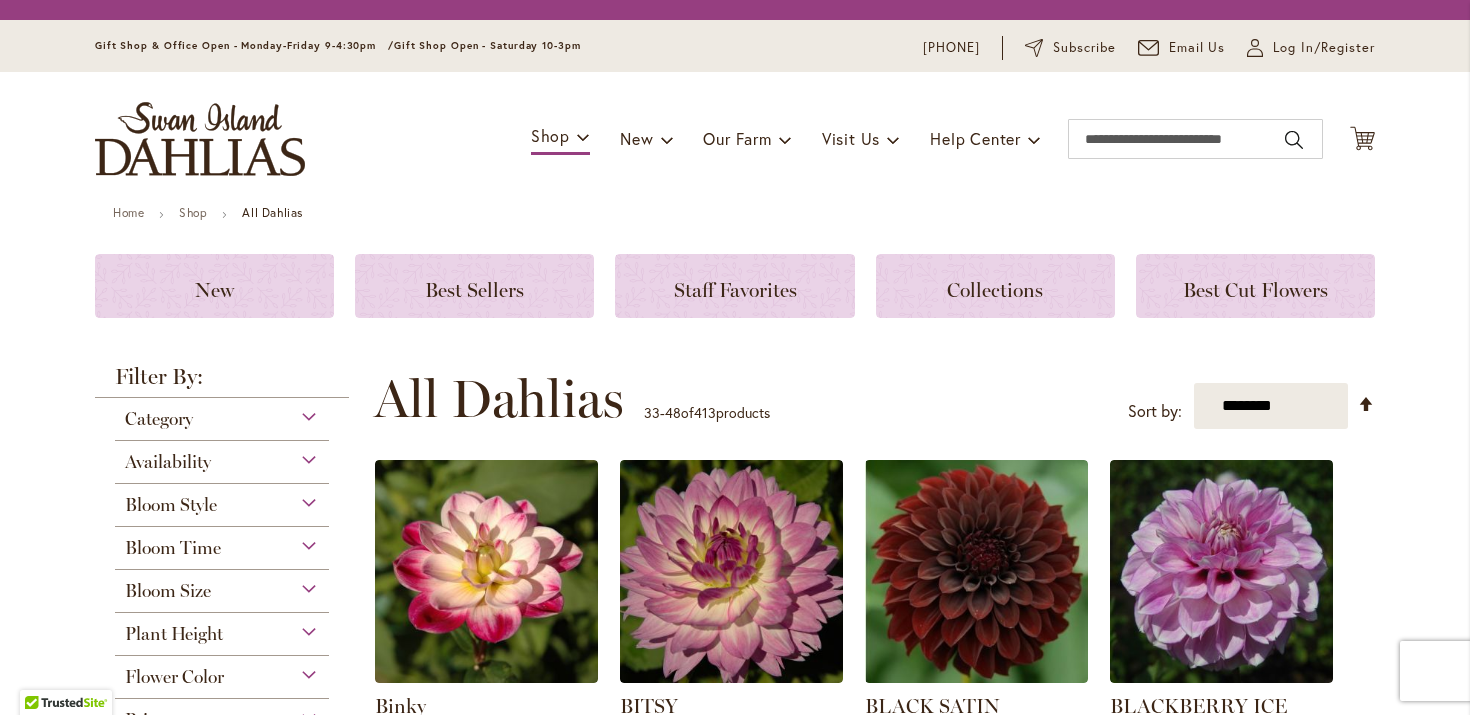 scroll, scrollTop: 0, scrollLeft: 0, axis: both 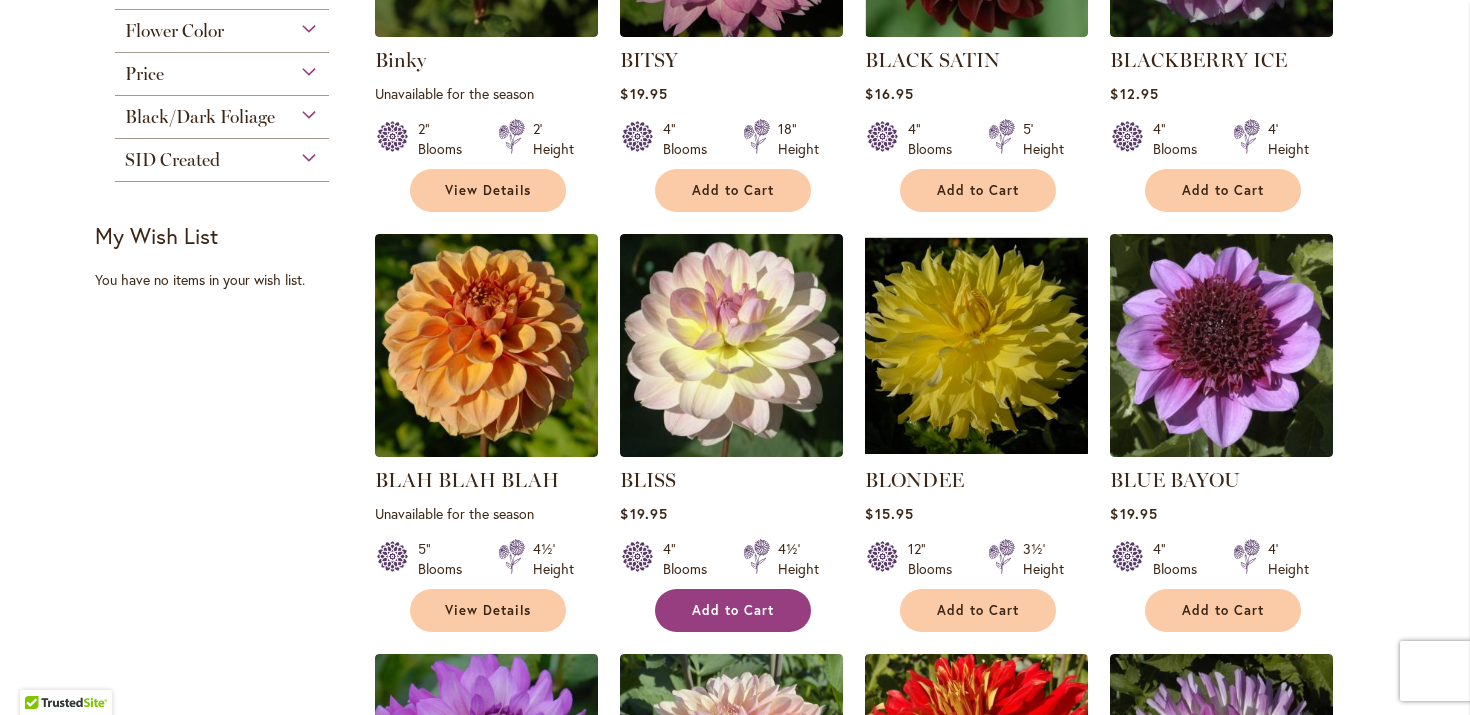 click on "Add to Cart" at bounding box center [733, 610] 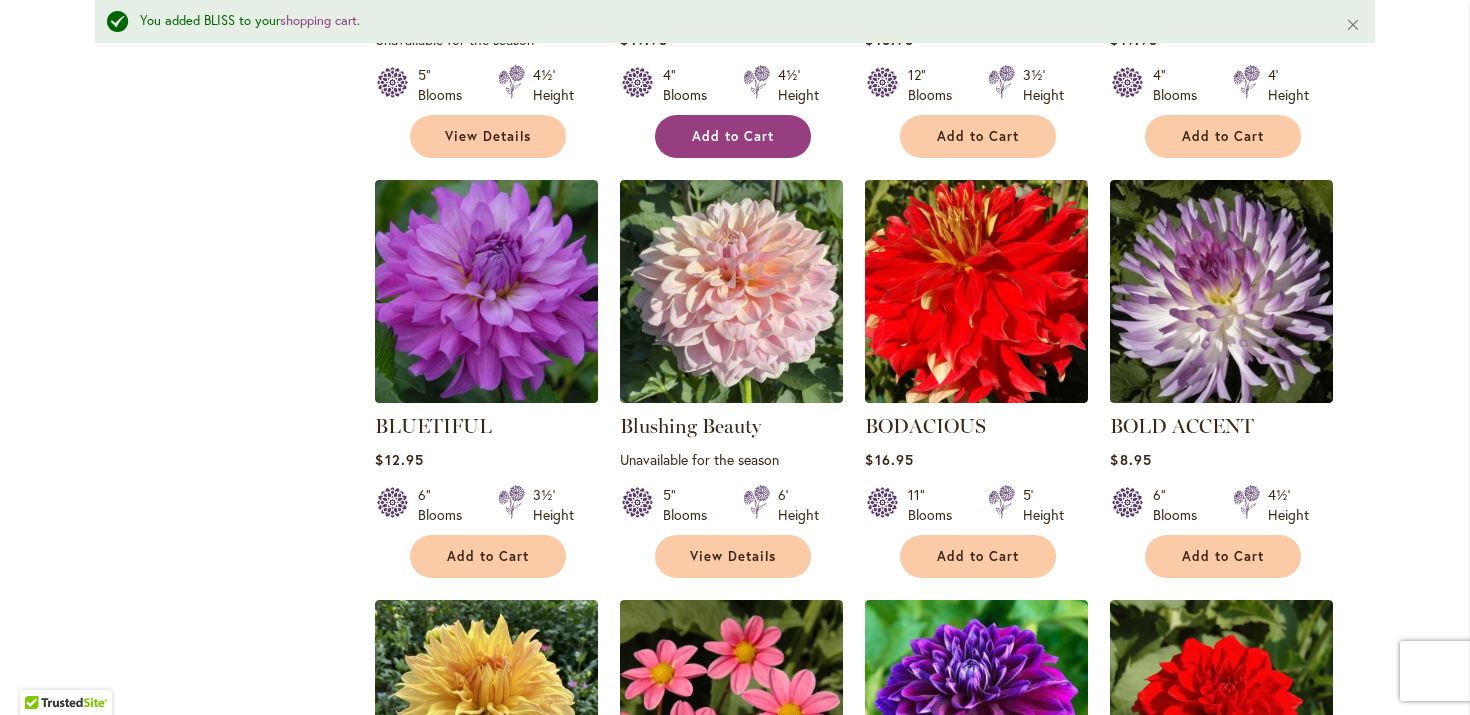 scroll, scrollTop: 1215, scrollLeft: 0, axis: vertical 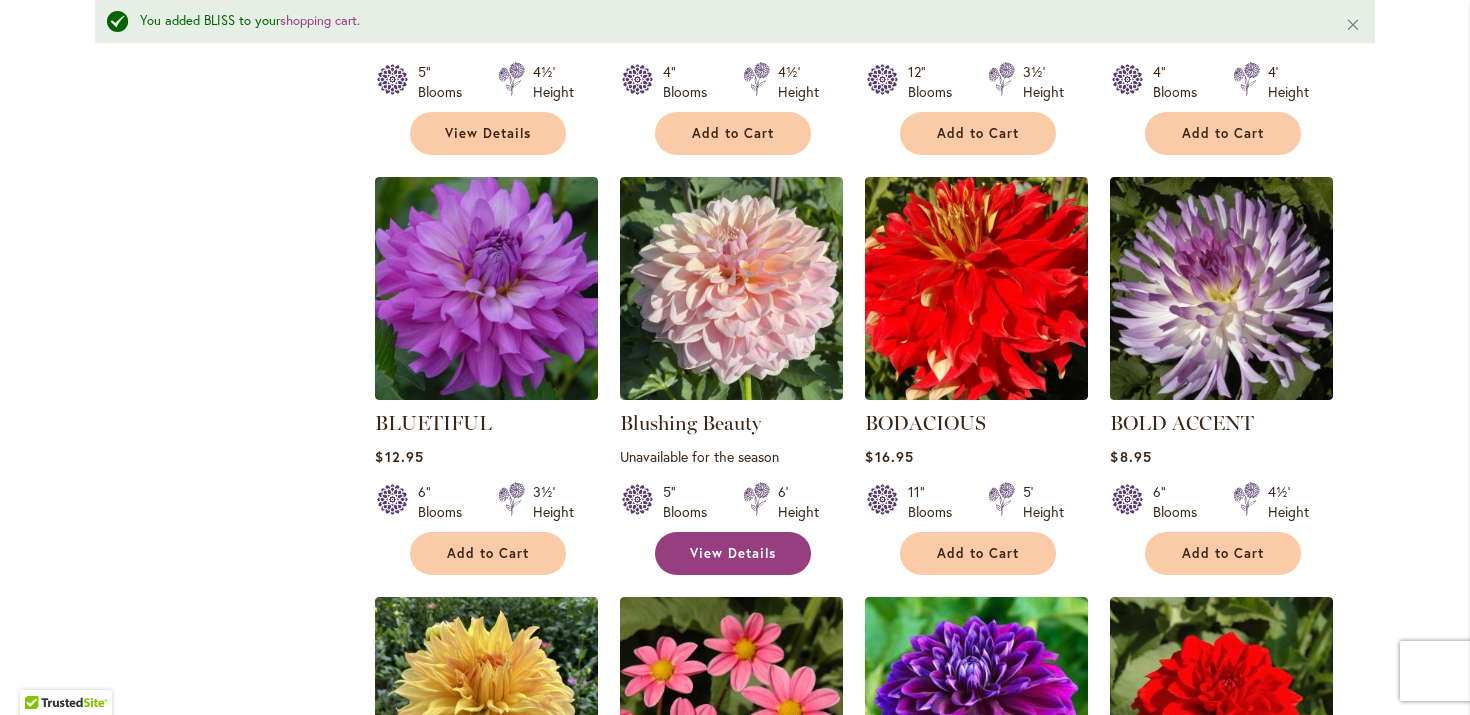 click on "View Details" at bounding box center (733, 553) 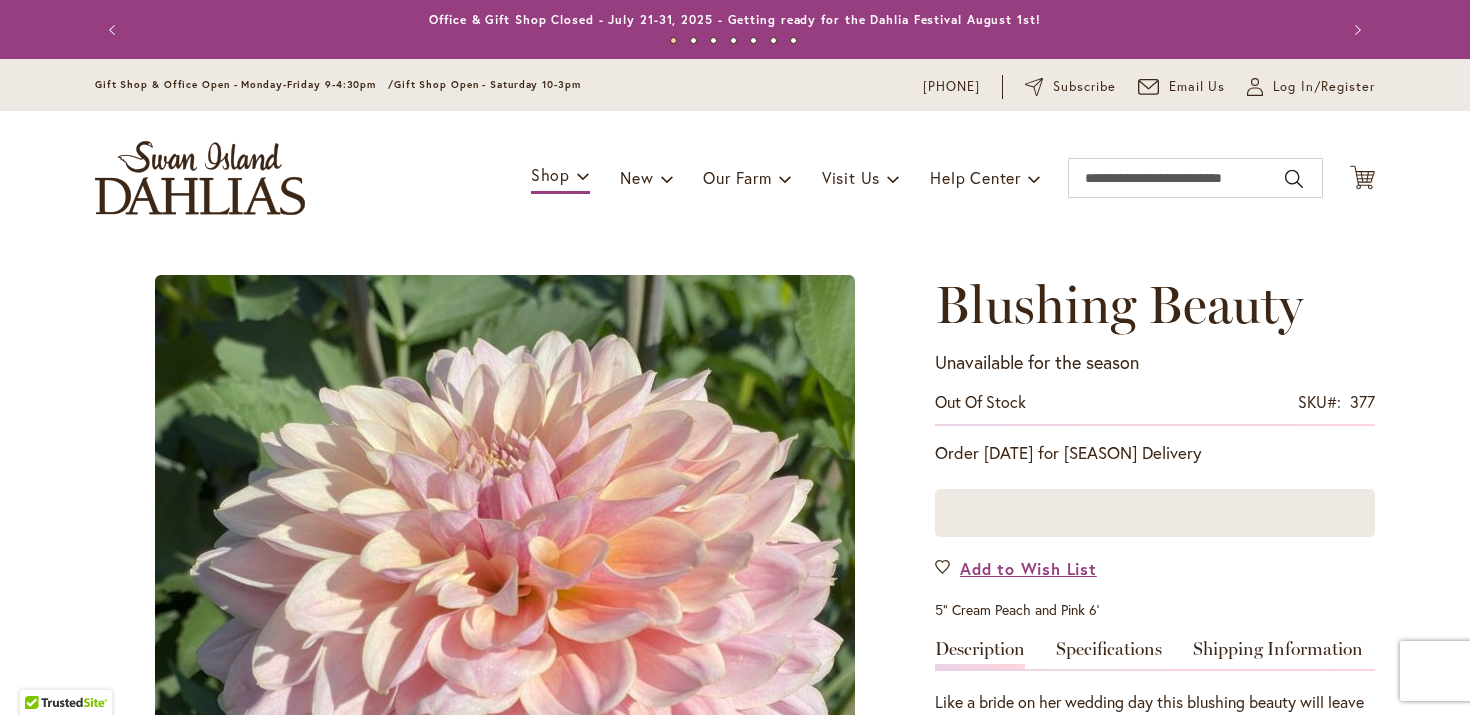 scroll, scrollTop: 0, scrollLeft: 0, axis: both 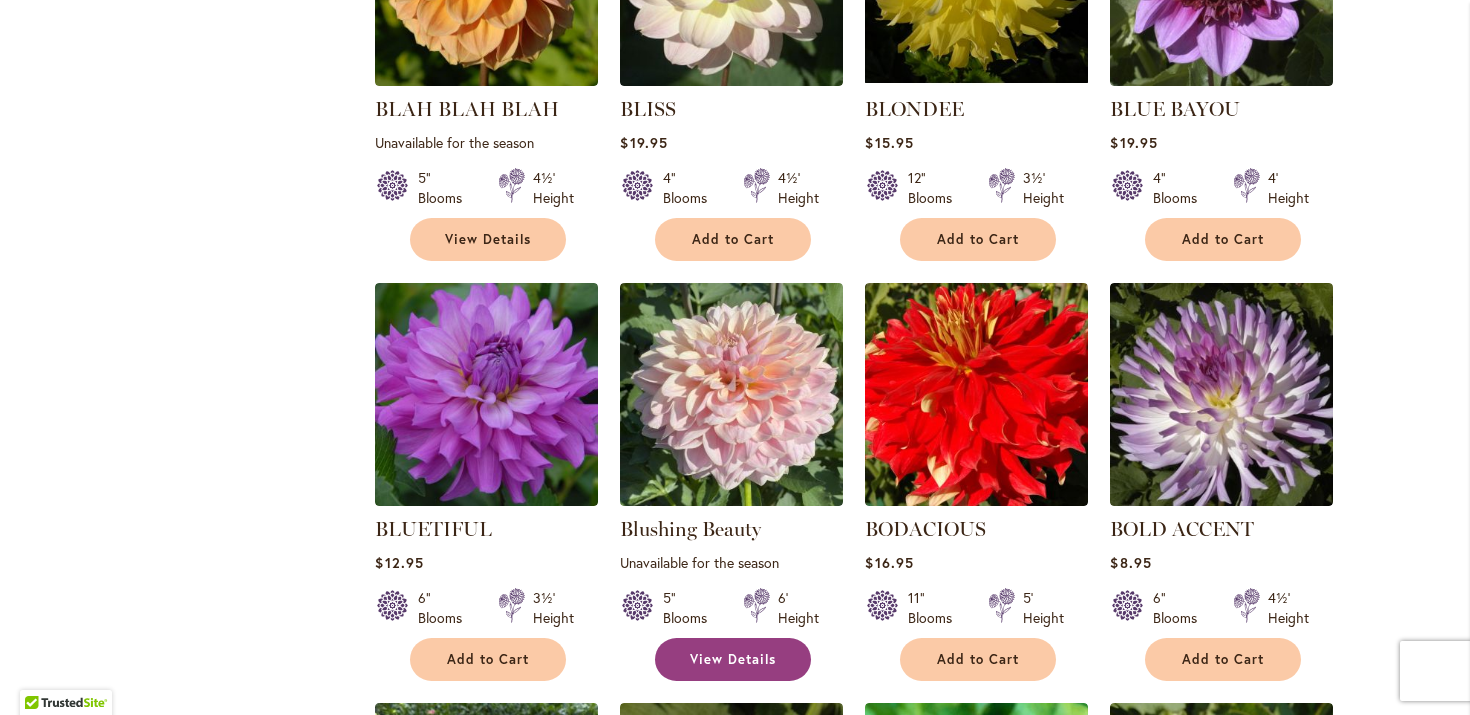 click on "View Details" at bounding box center (733, 659) 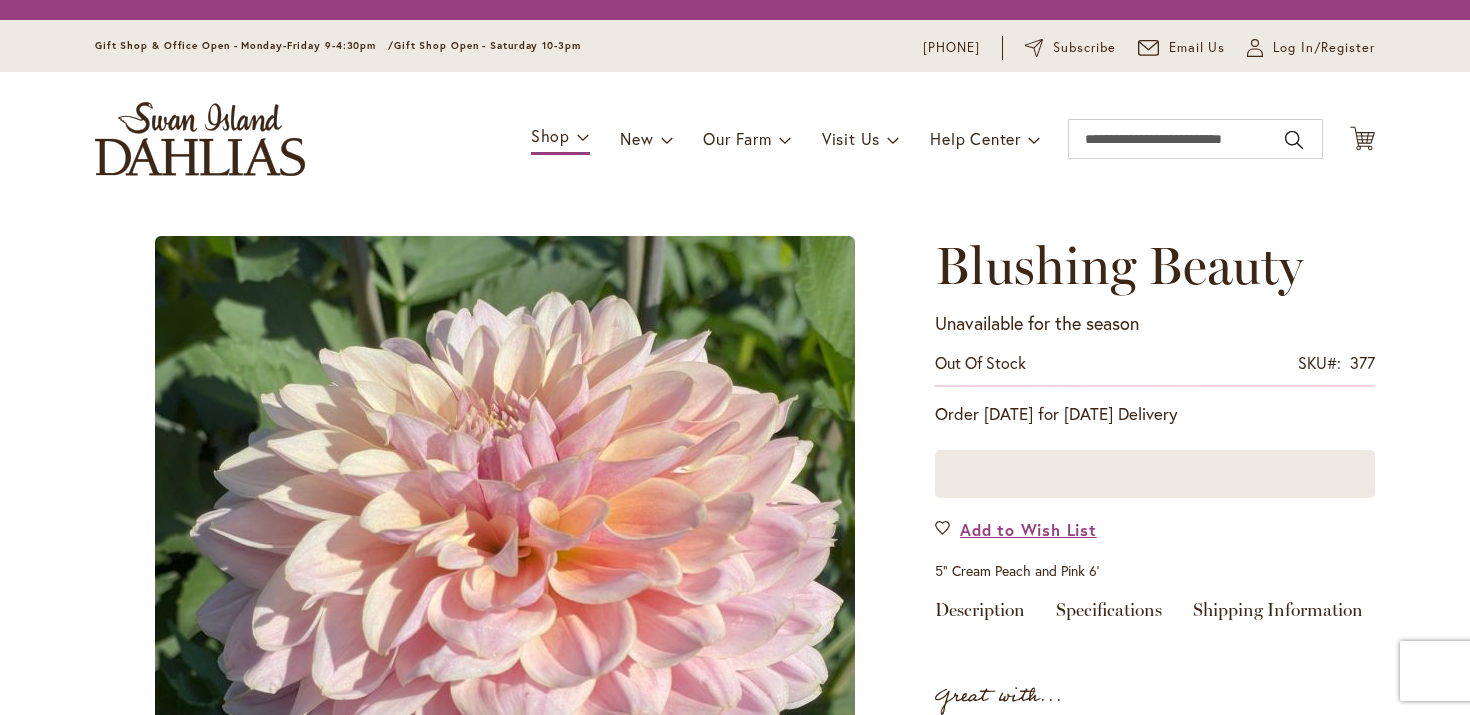 scroll, scrollTop: 0, scrollLeft: 0, axis: both 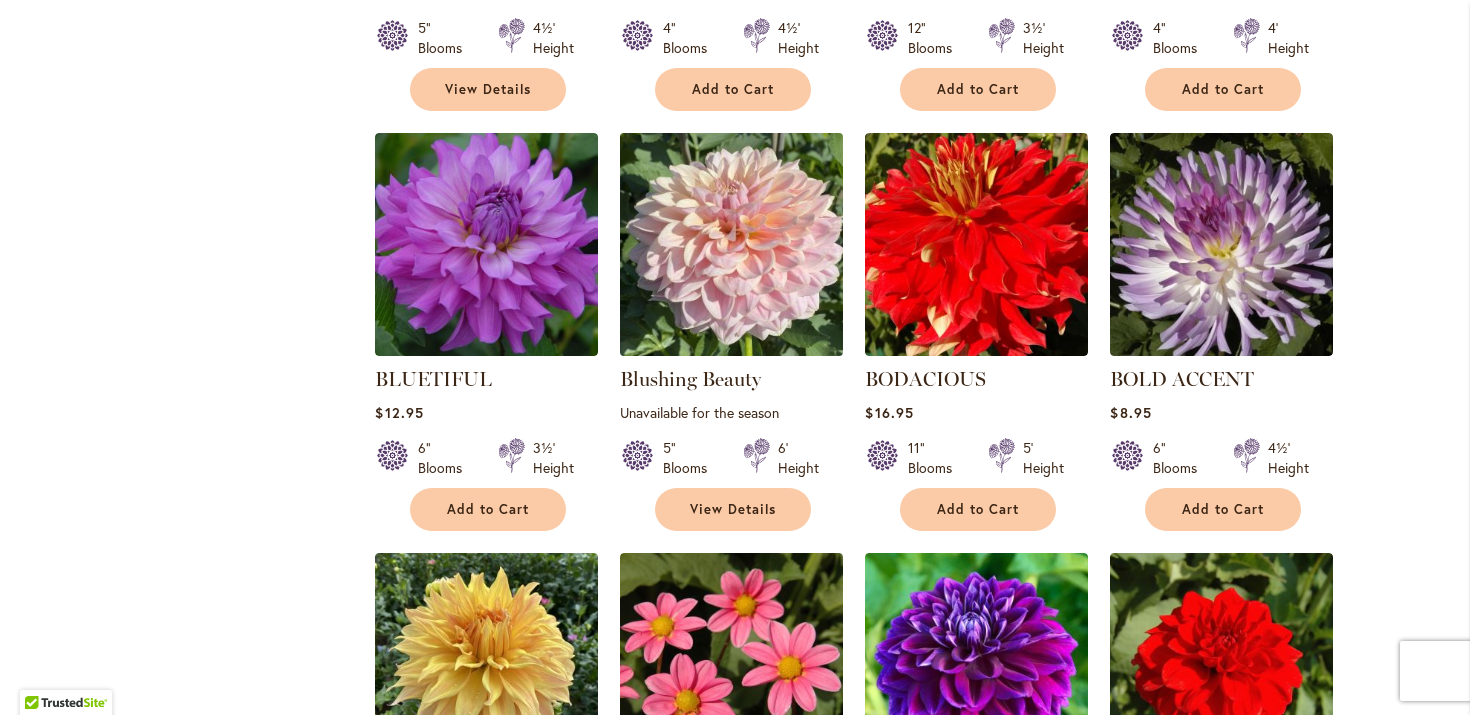 click at bounding box center (732, 245) 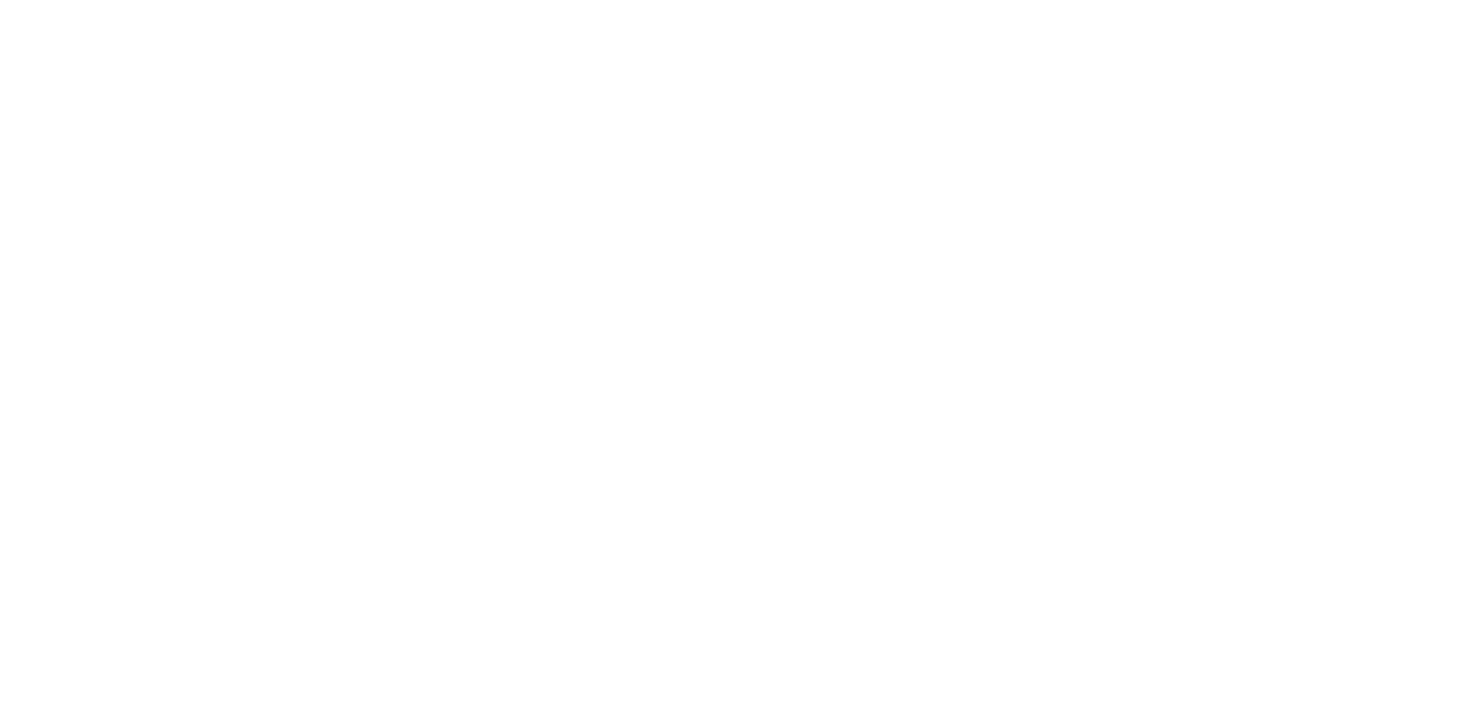 scroll, scrollTop: 0, scrollLeft: 0, axis: both 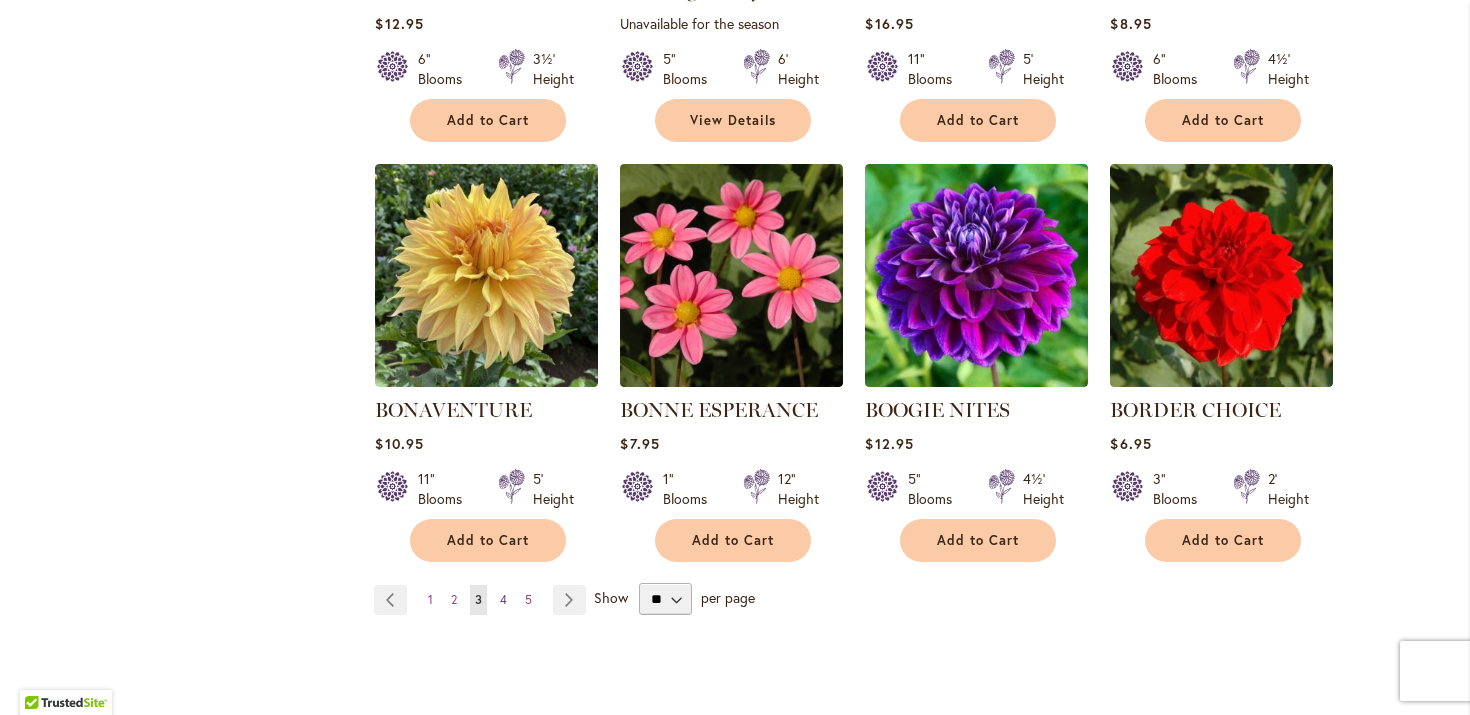 click on "4" at bounding box center [503, 599] 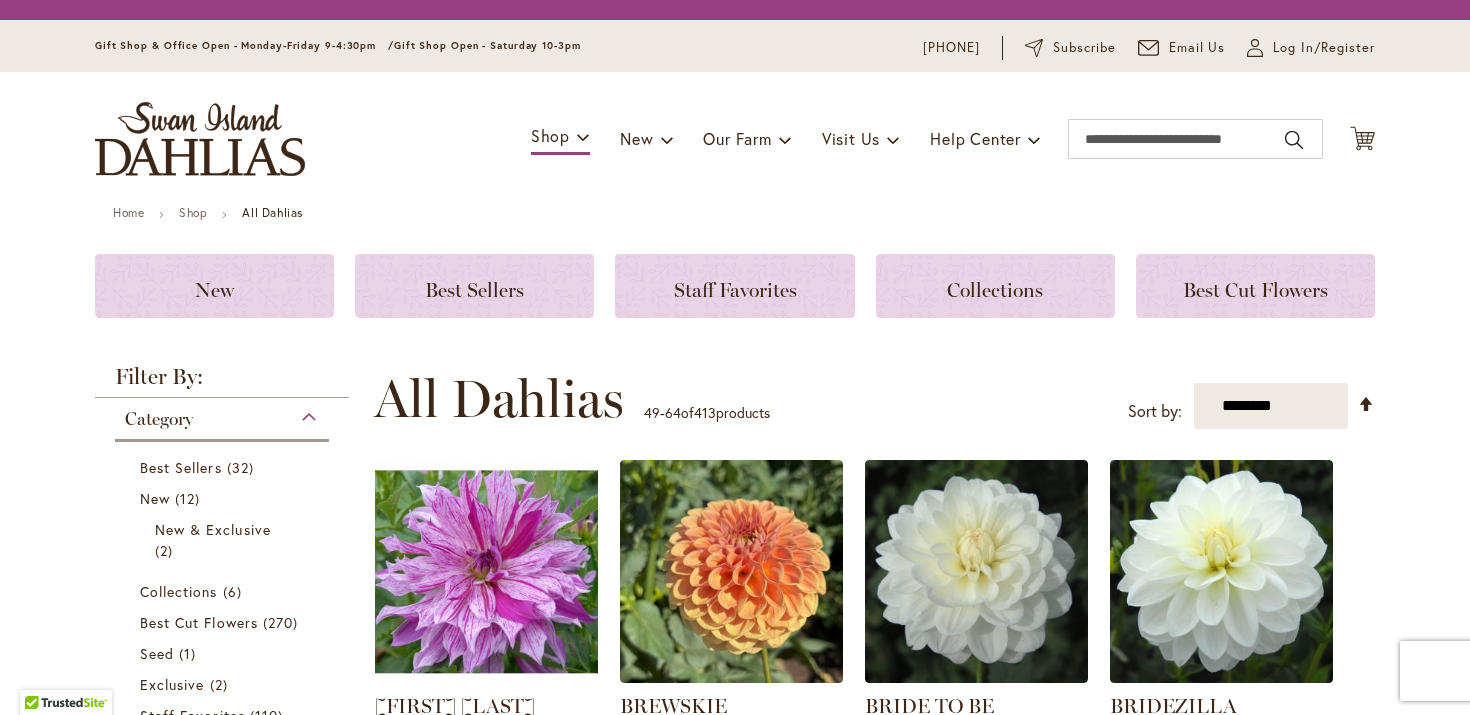 scroll, scrollTop: 0, scrollLeft: 0, axis: both 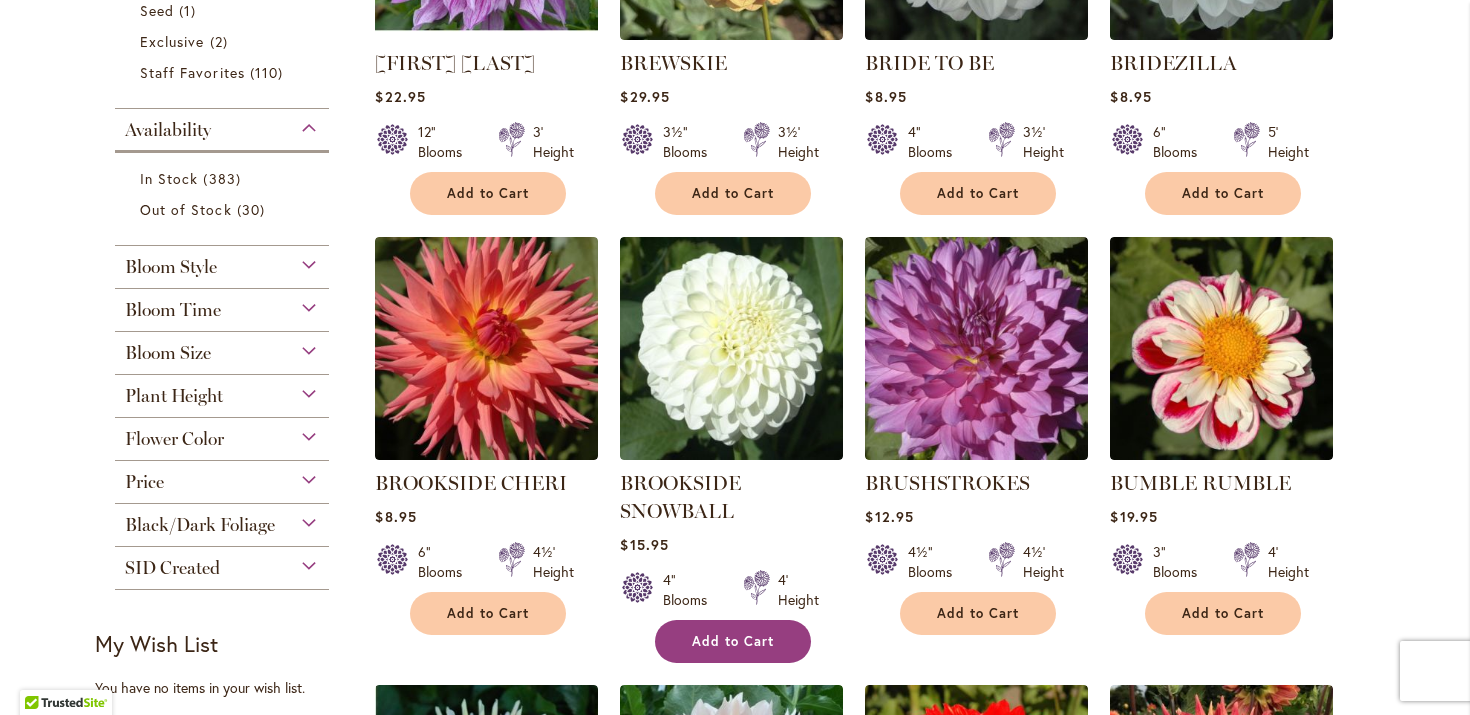 click on "Add to Cart" at bounding box center [733, 641] 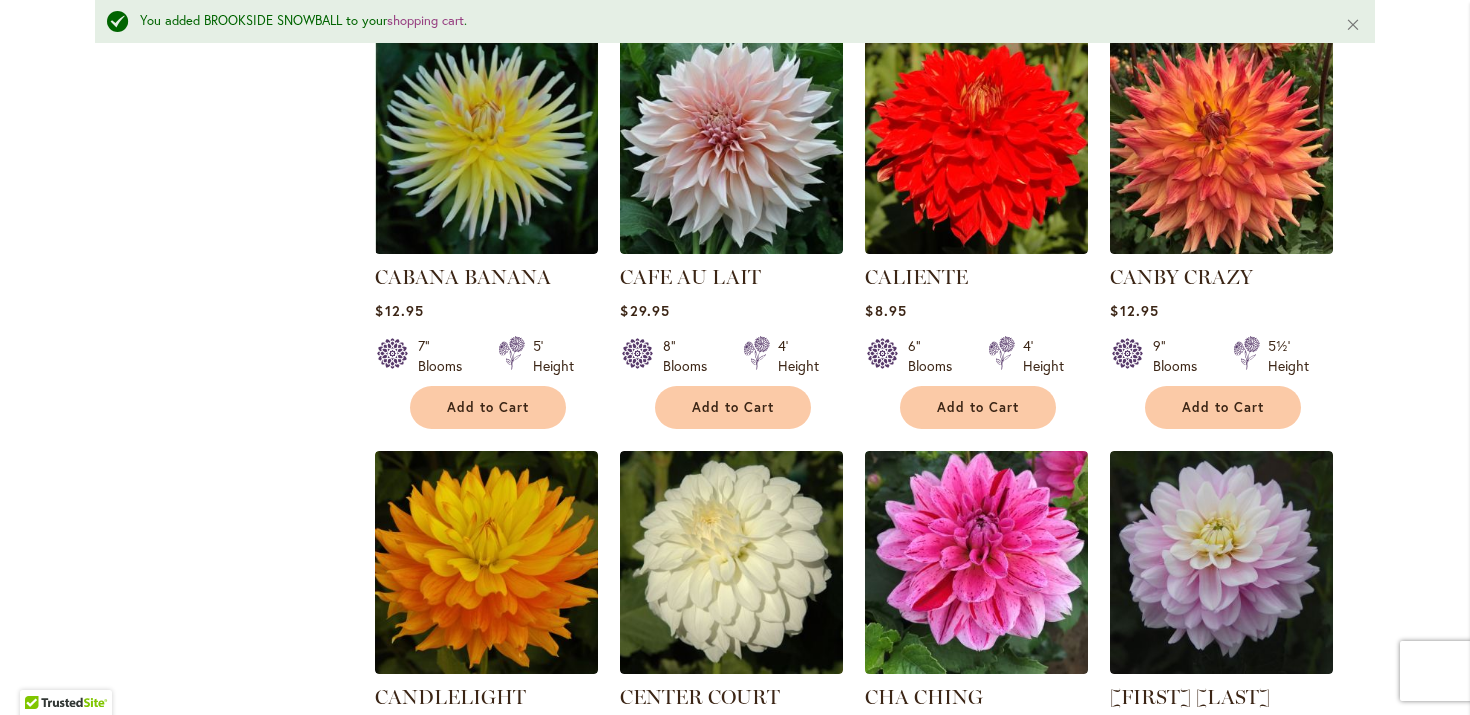 scroll, scrollTop: 1376, scrollLeft: 0, axis: vertical 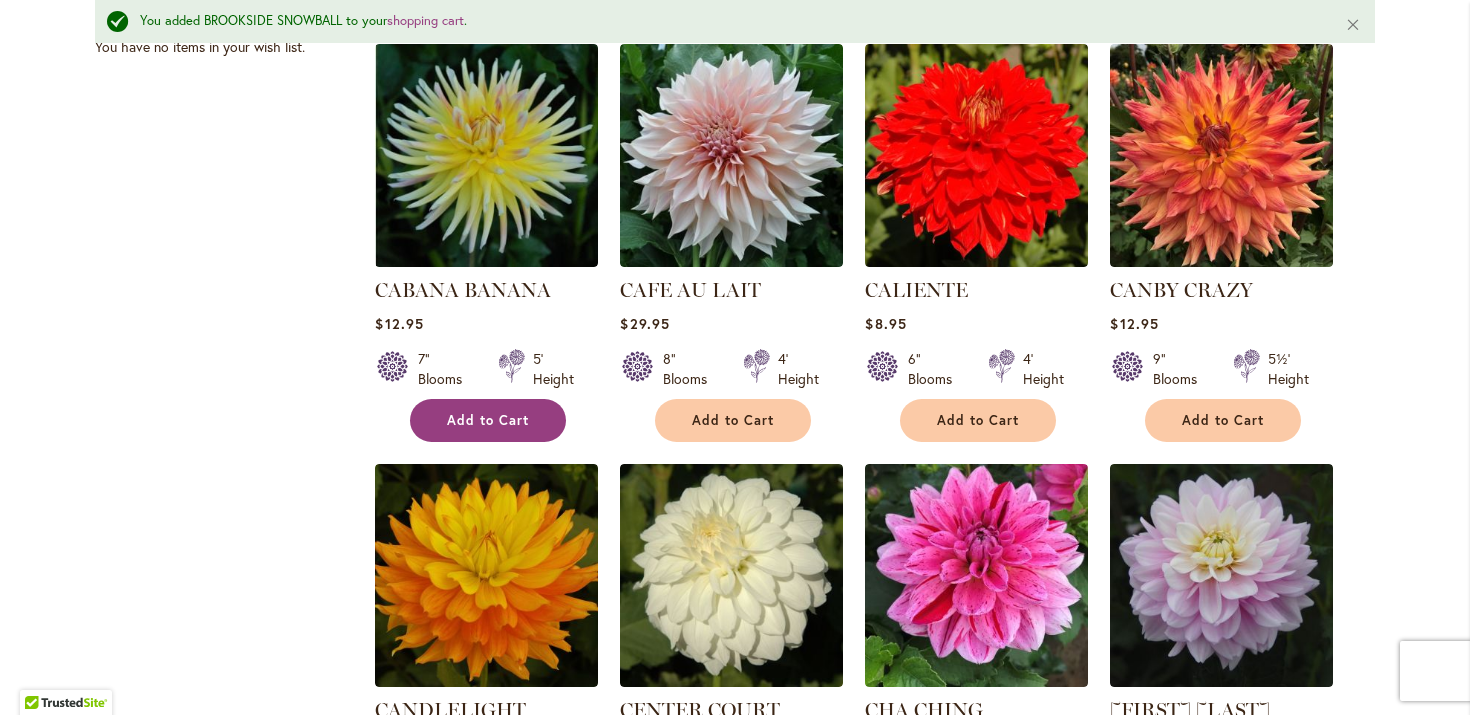 click on "Add to Cart" at bounding box center [488, 420] 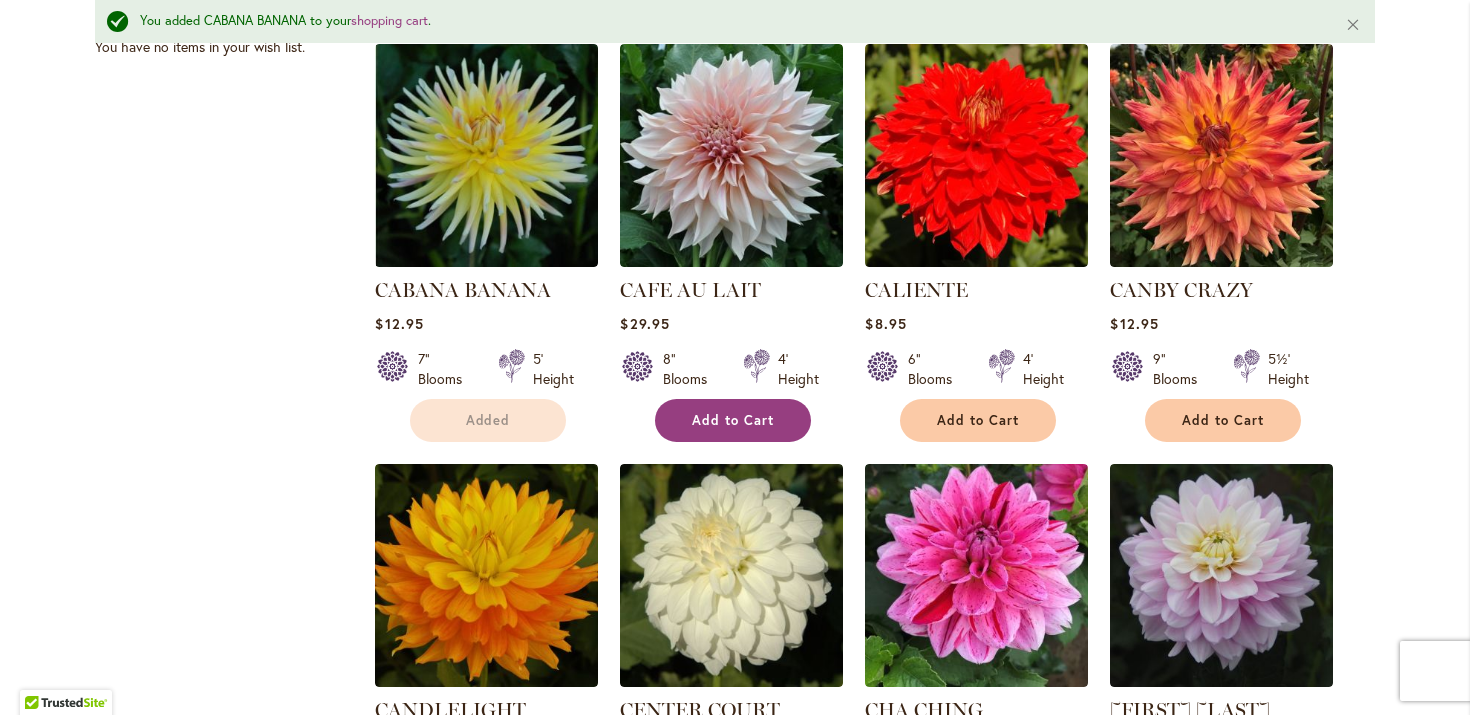click on "Add to Cart" at bounding box center (733, 420) 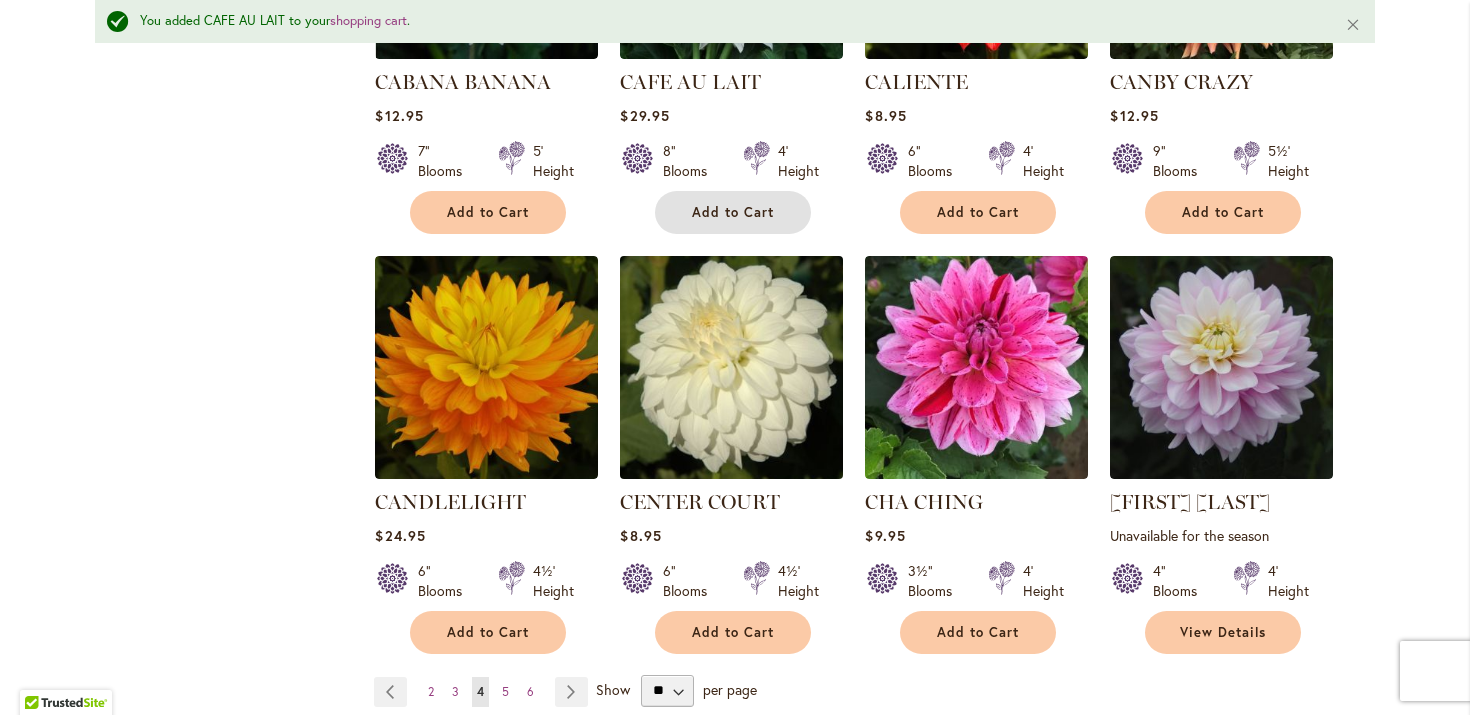 scroll, scrollTop: 1585, scrollLeft: 0, axis: vertical 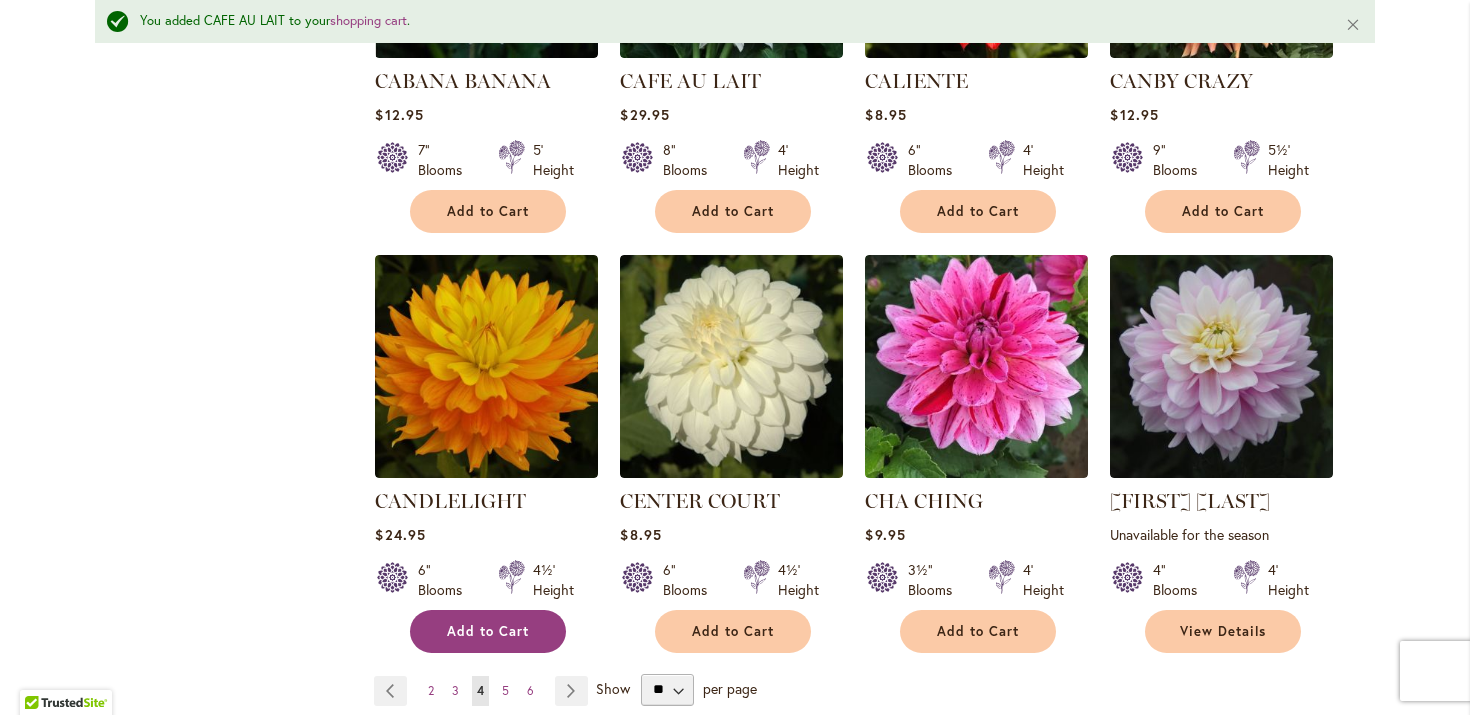 click on "Add to Cart" at bounding box center (488, 631) 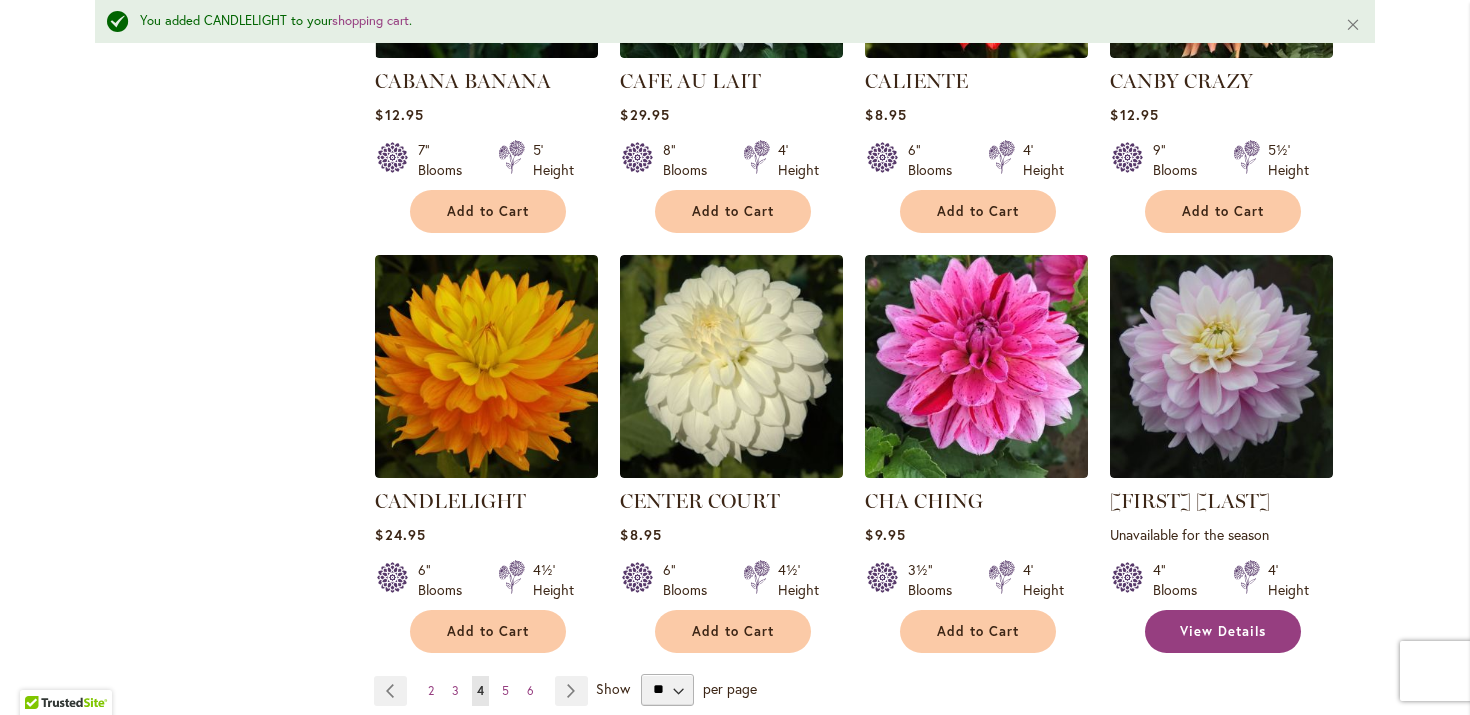click on "View Details" at bounding box center (1223, 631) 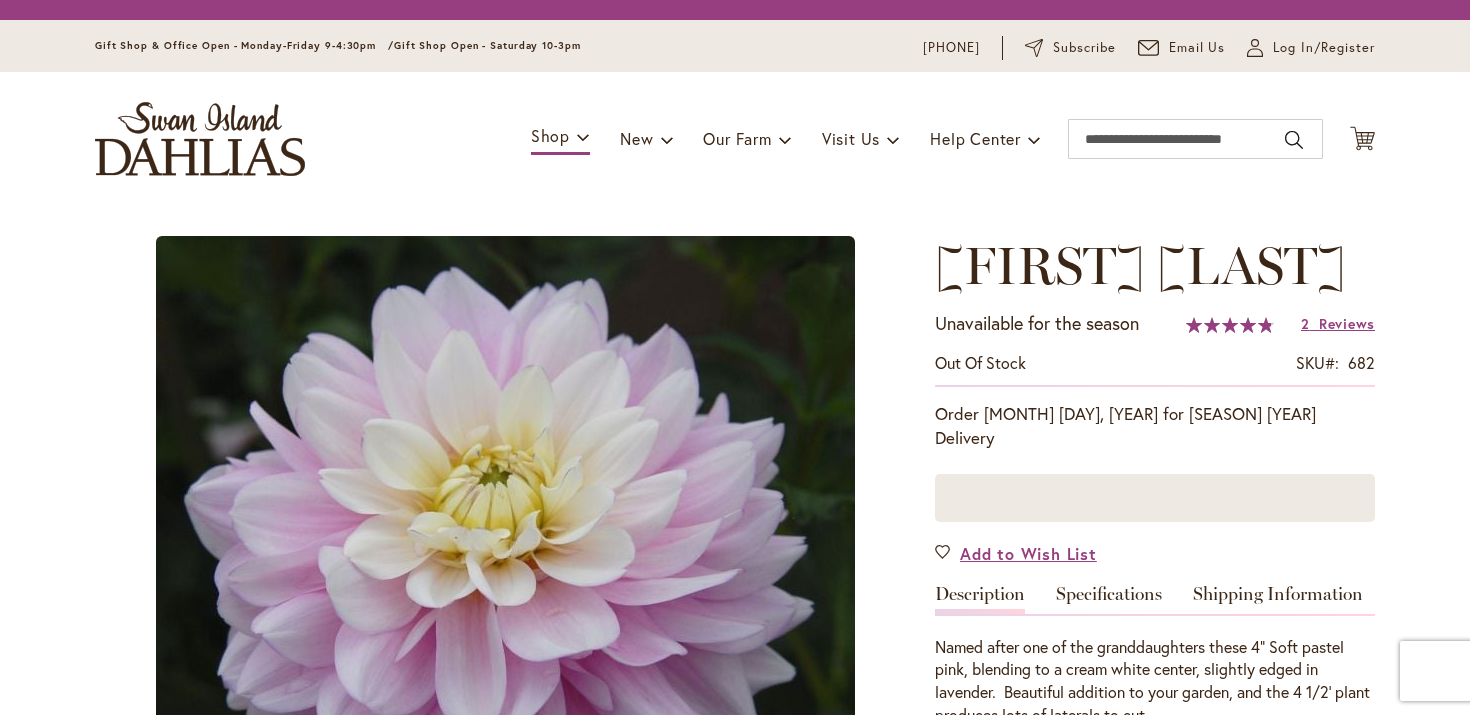 scroll, scrollTop: 0, scrollLeft: 0, axis: both 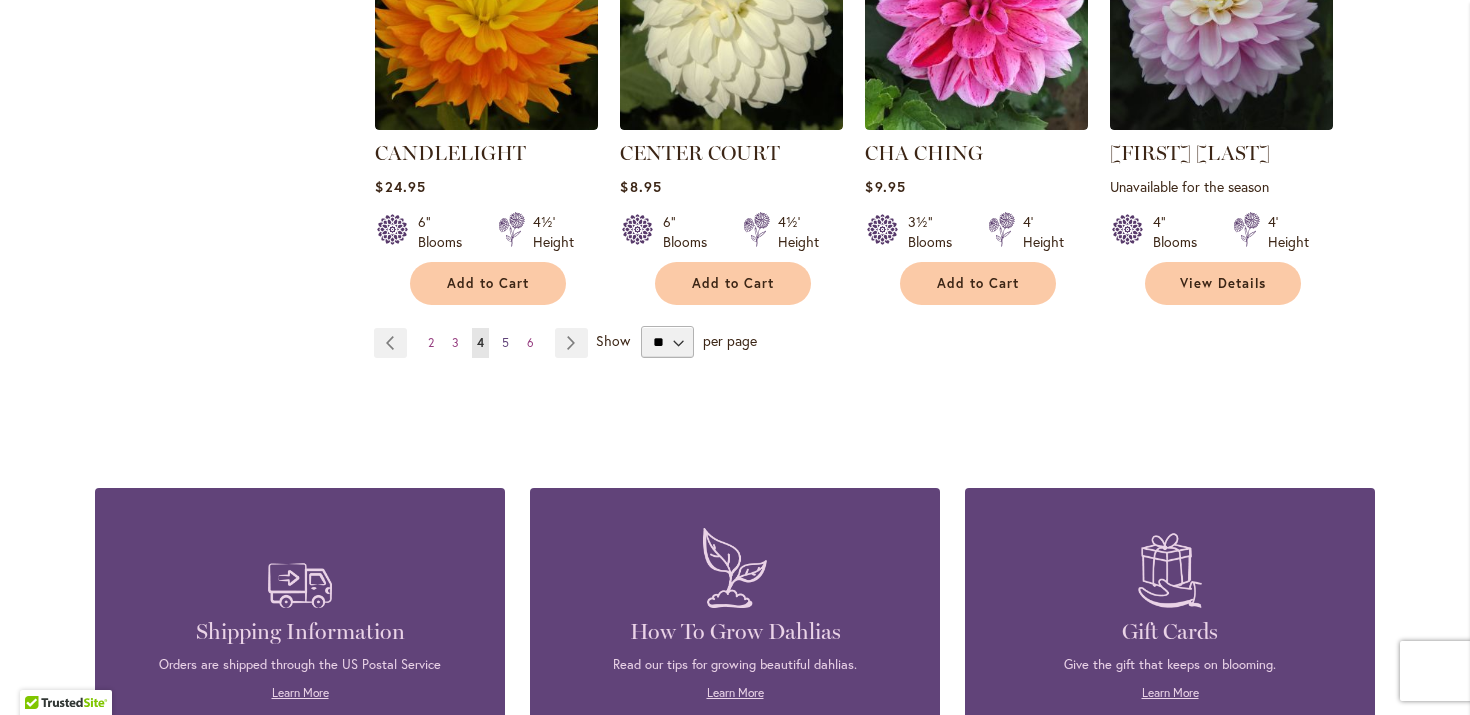 click on "5" at bounding box center (505, 342) 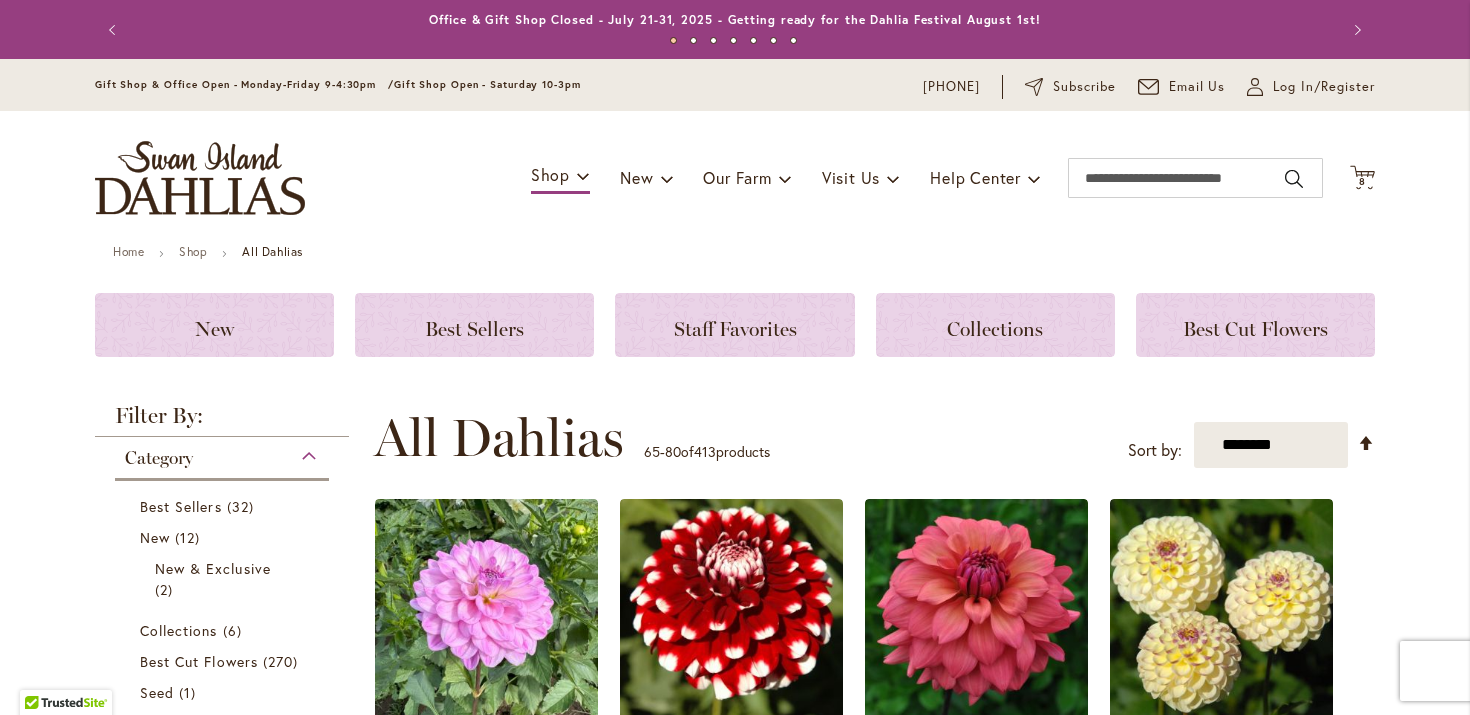 scroll, scrollTop: 0, scrollLeft: 0, axis: both 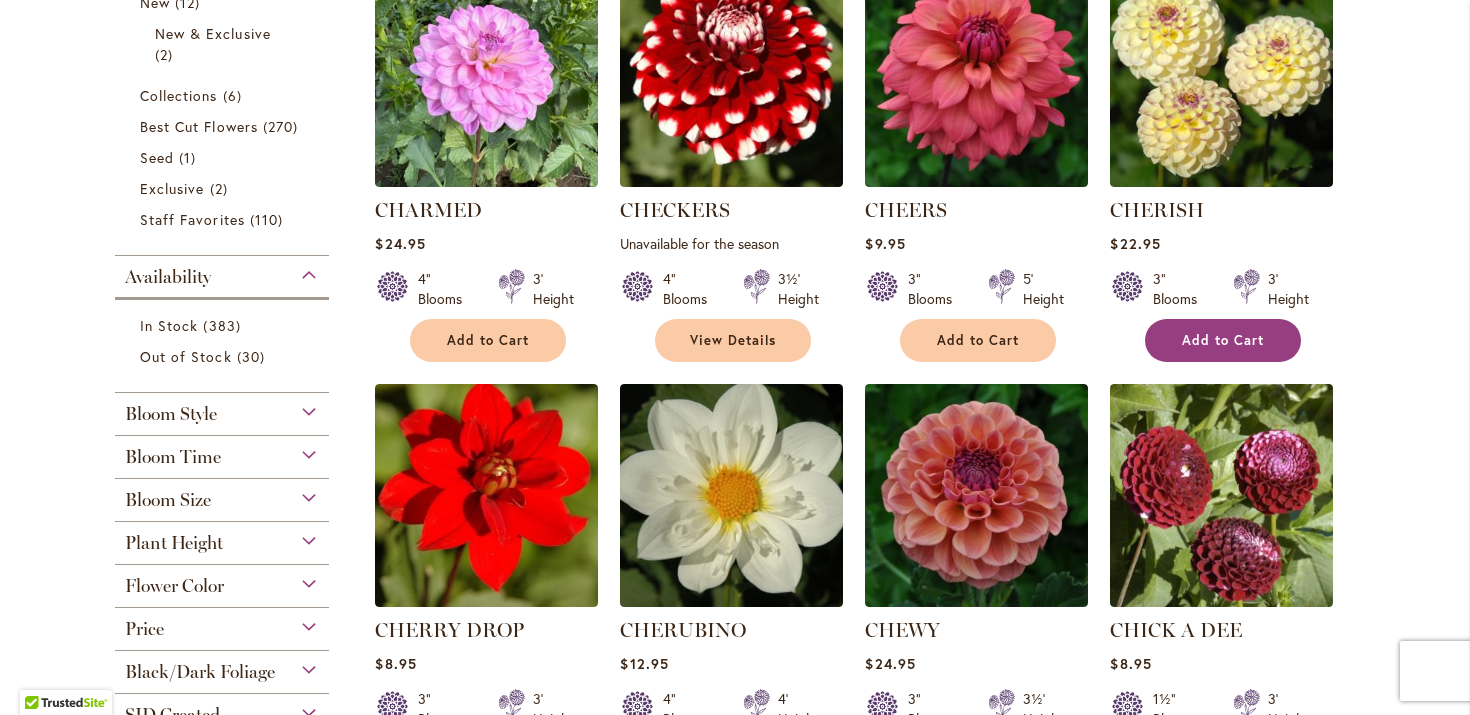 click on "Add to Cart" at bounding box center [1223, 340] 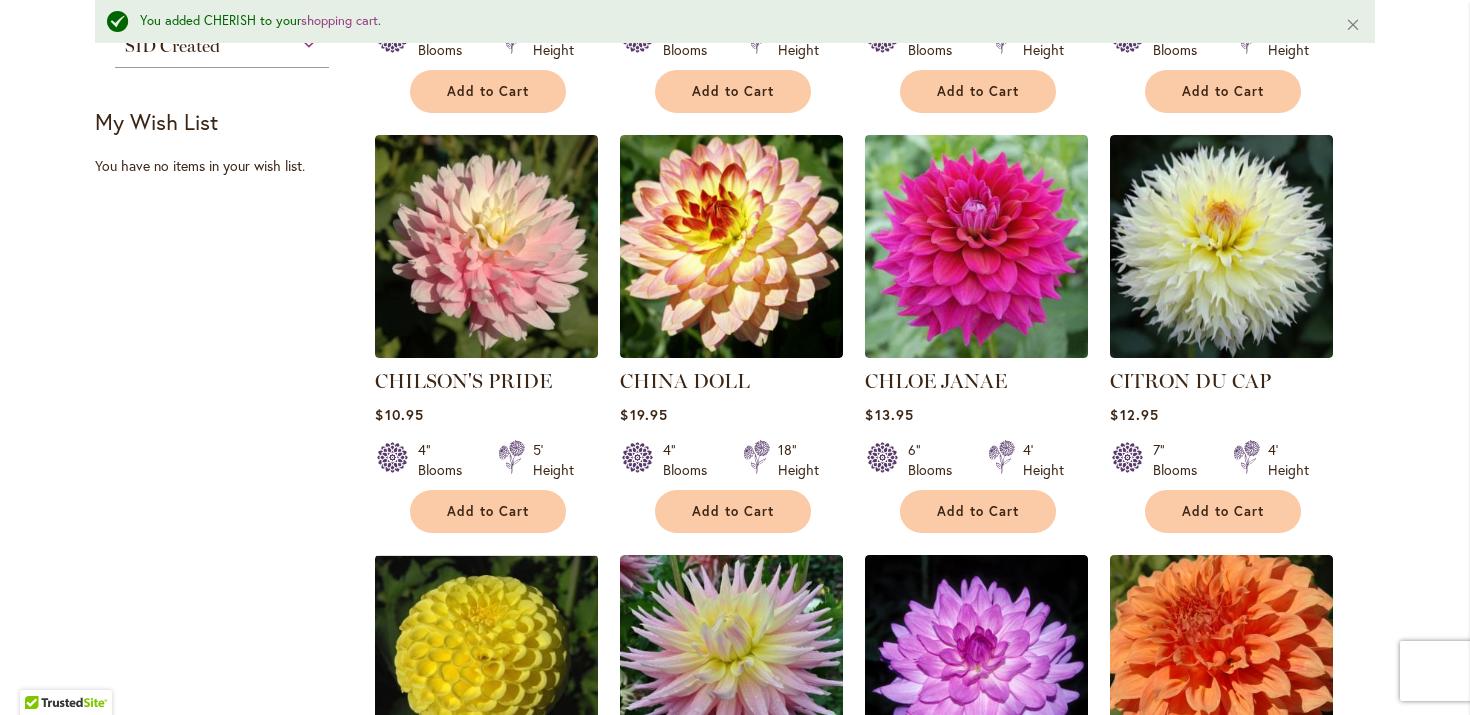 scroll, scrollTop: 1258, scrollLeft: 0, axis: vertical 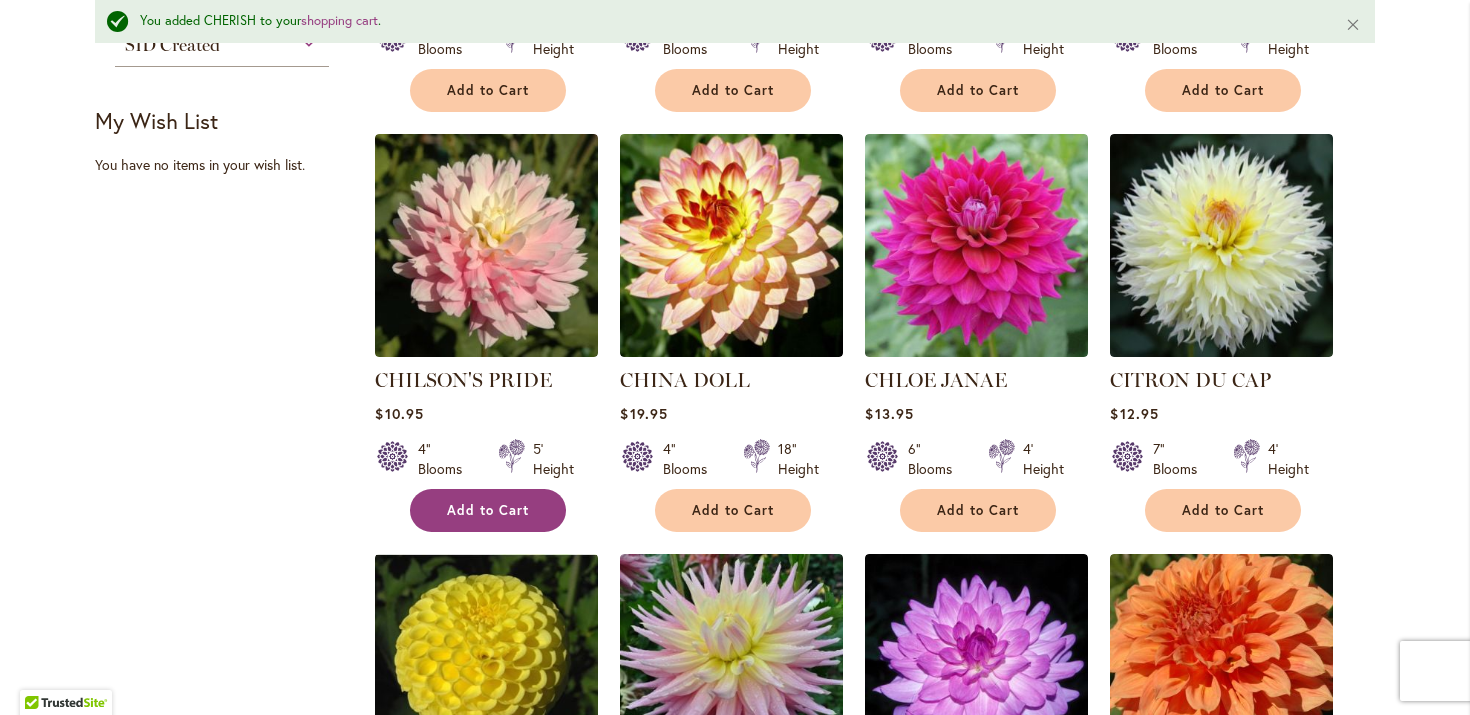 click on "Add to Cart" at bounding box center (488, 510) 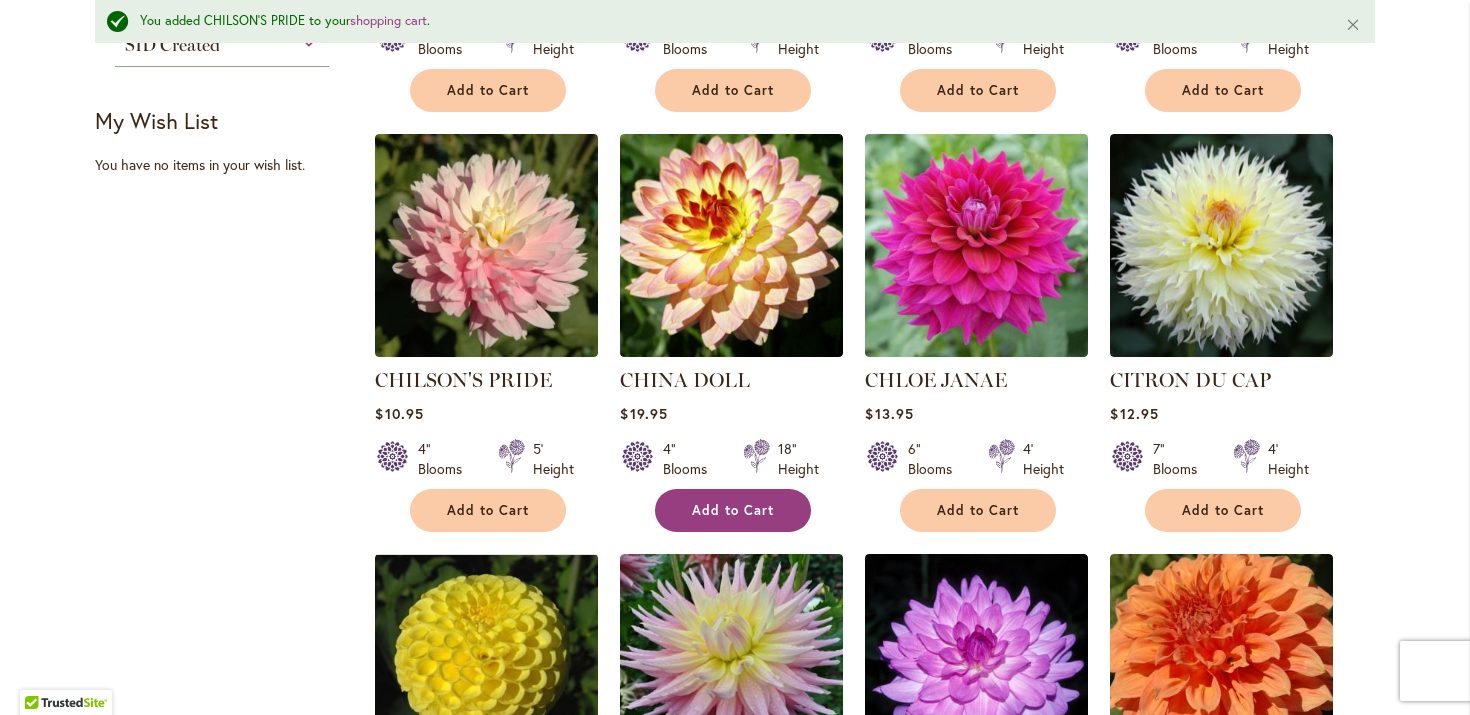 click on "Add to Cart" at bounding box center [733, 510] 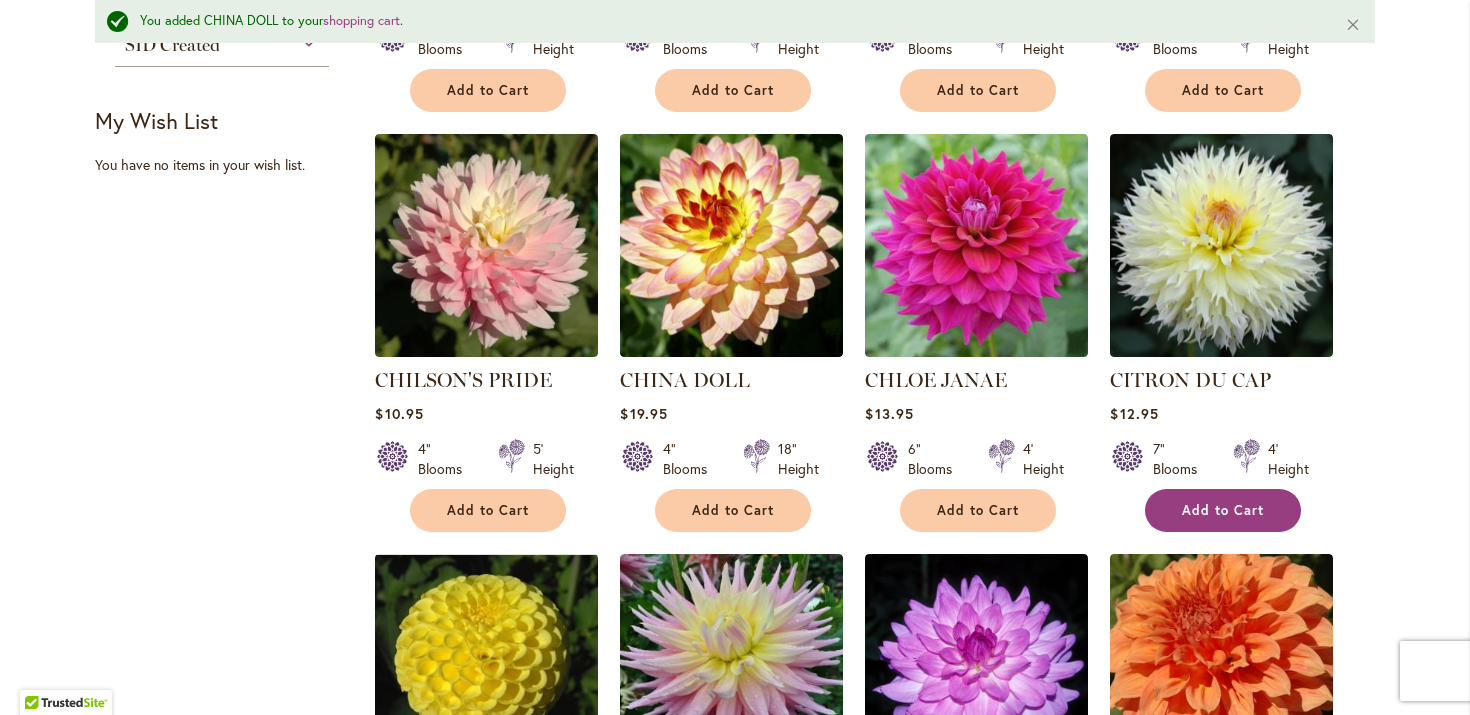 click on "Add to Cart" at bounding box center [1223, 510] 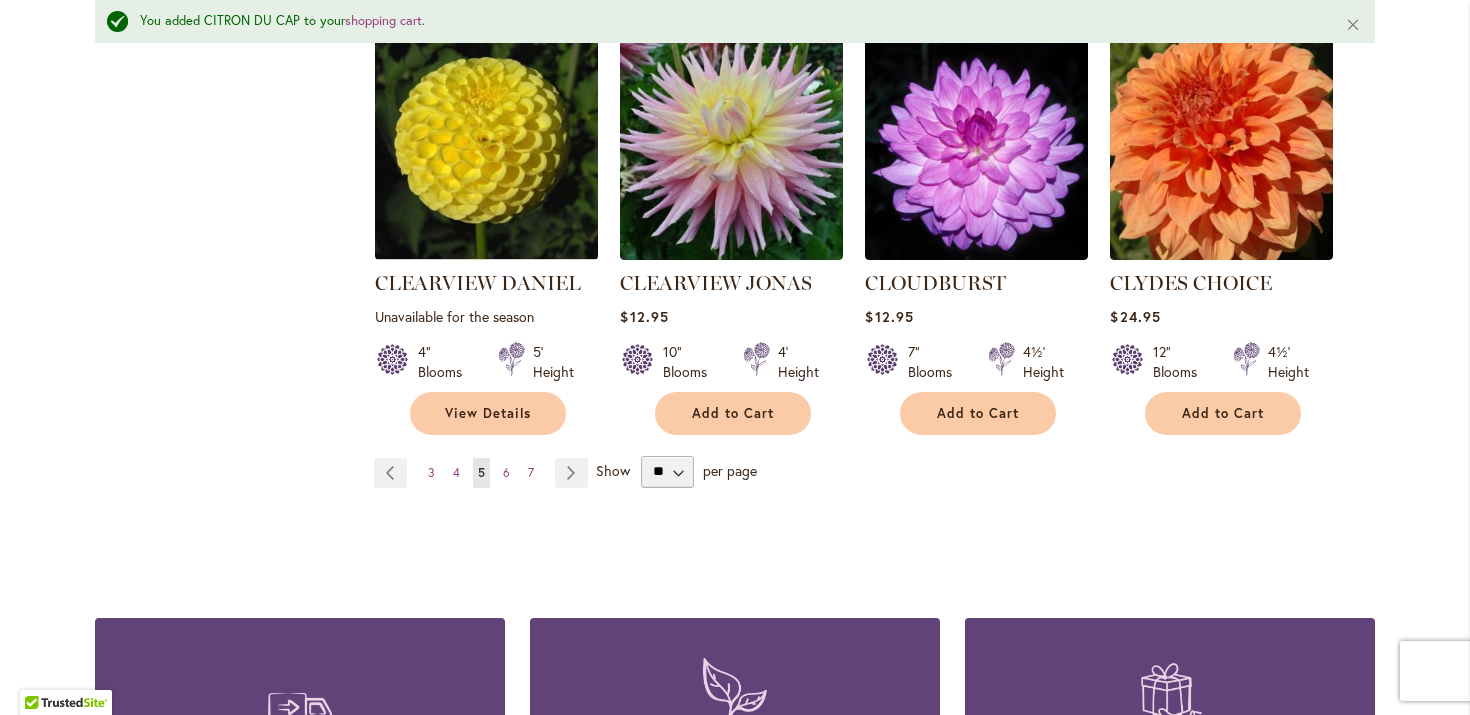 scroll, scrollTop: 1776, scrollLeft: 0, axis: vertical 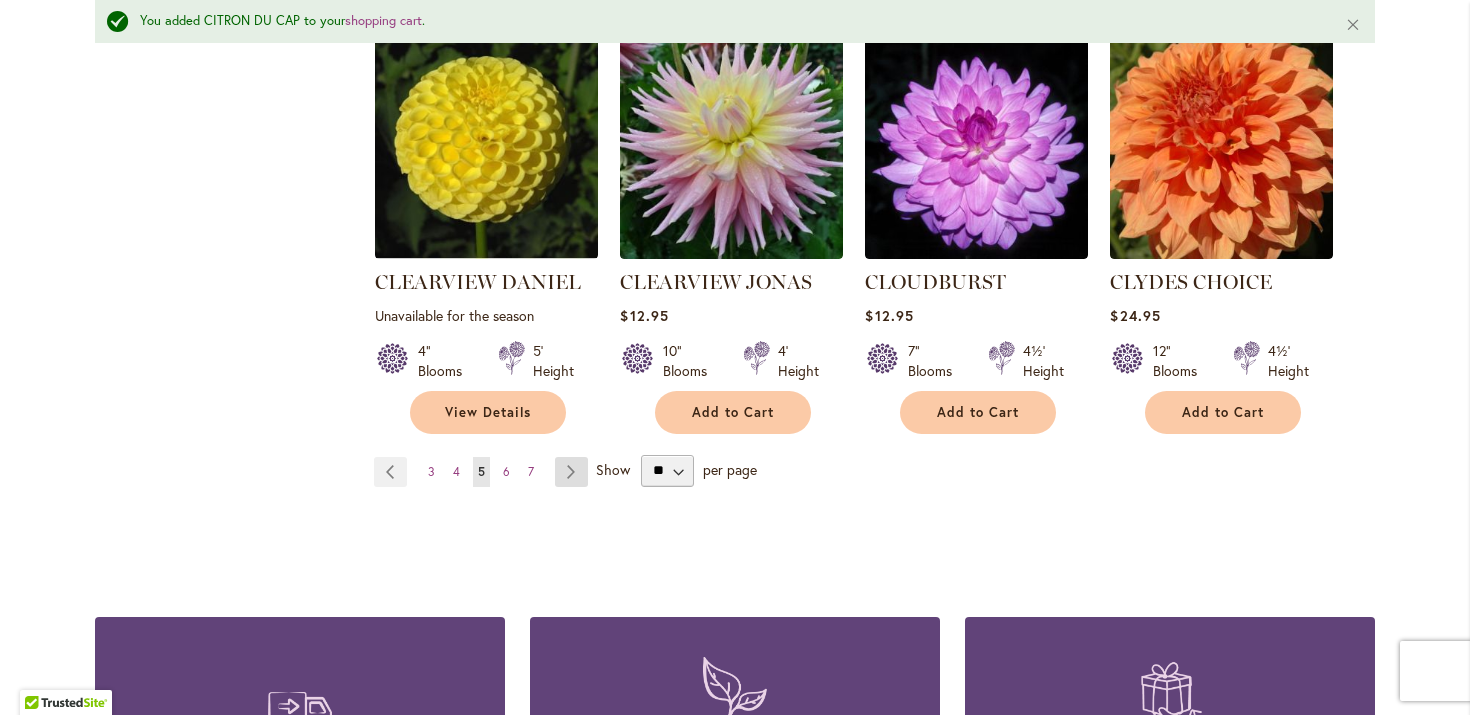 click on "Page
Next" at bounding box center [571, 472] 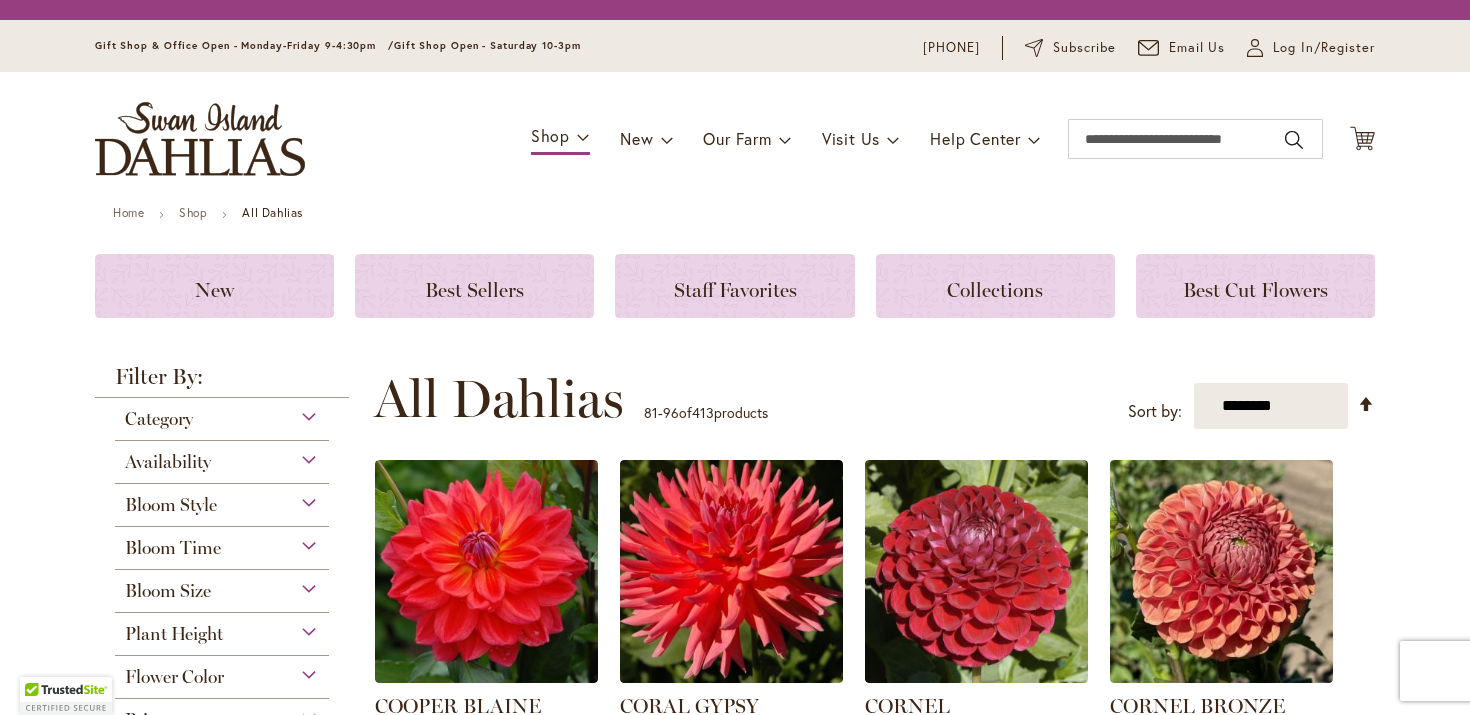 scroll, scrollTop: 0, scrollLeft: 0, axis: both 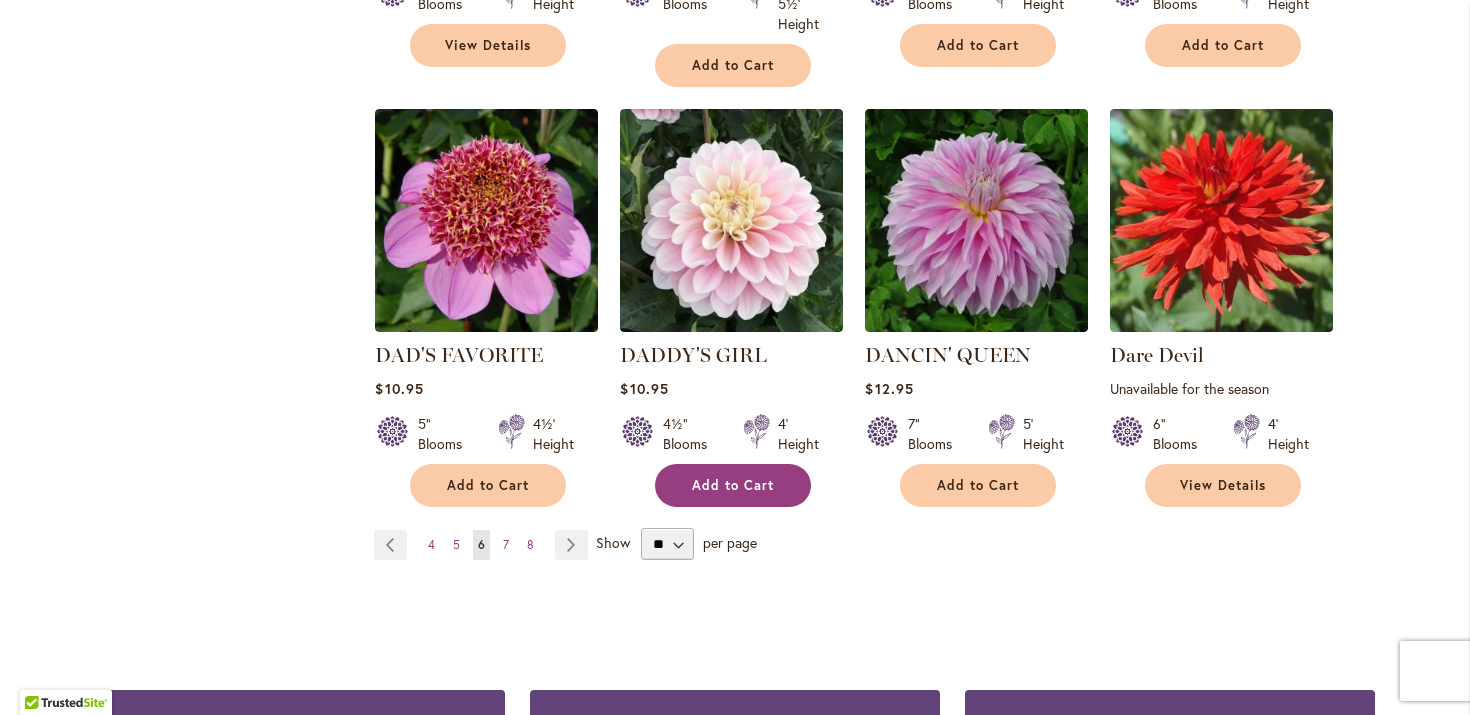 click on "Add to Cart" at bounding box center [733, 485] 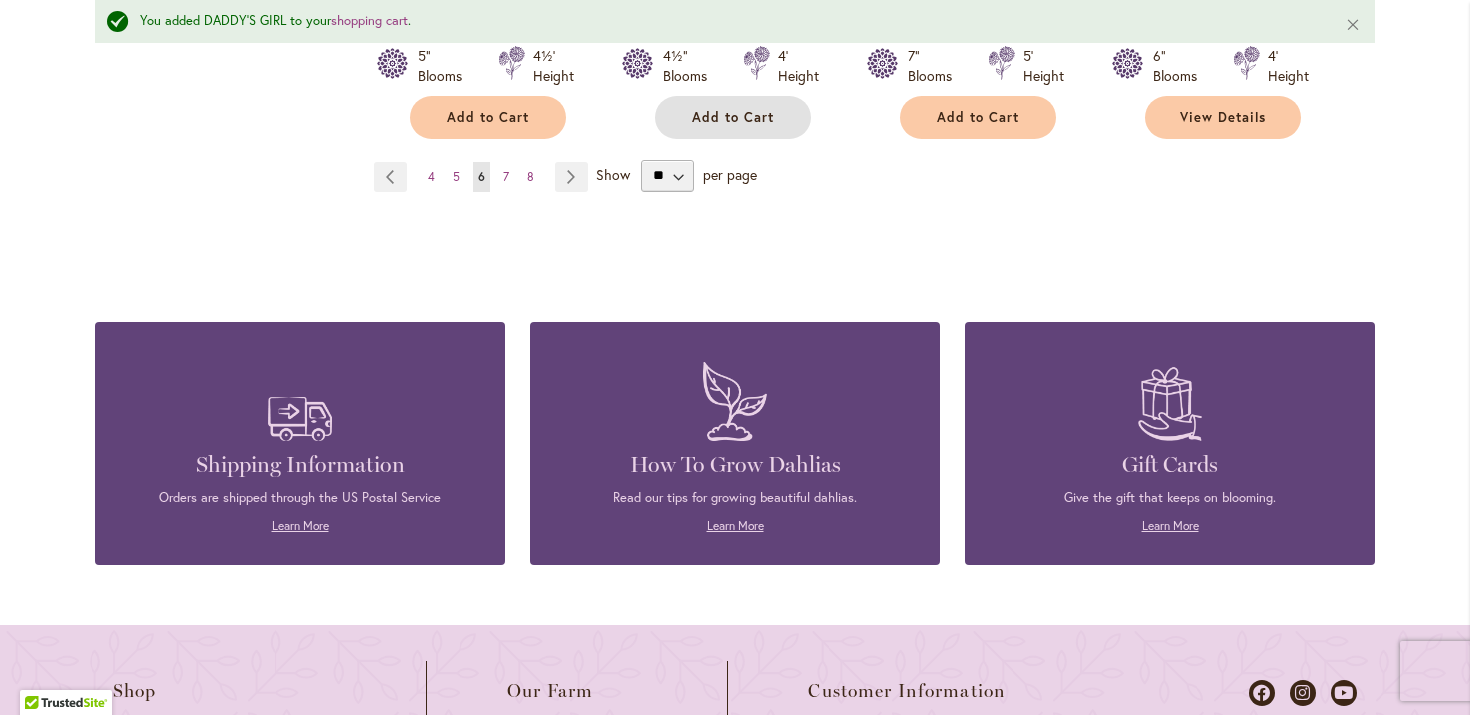 scroll, scrollTop: 2123, scrollLeft: 0, axis: vertical 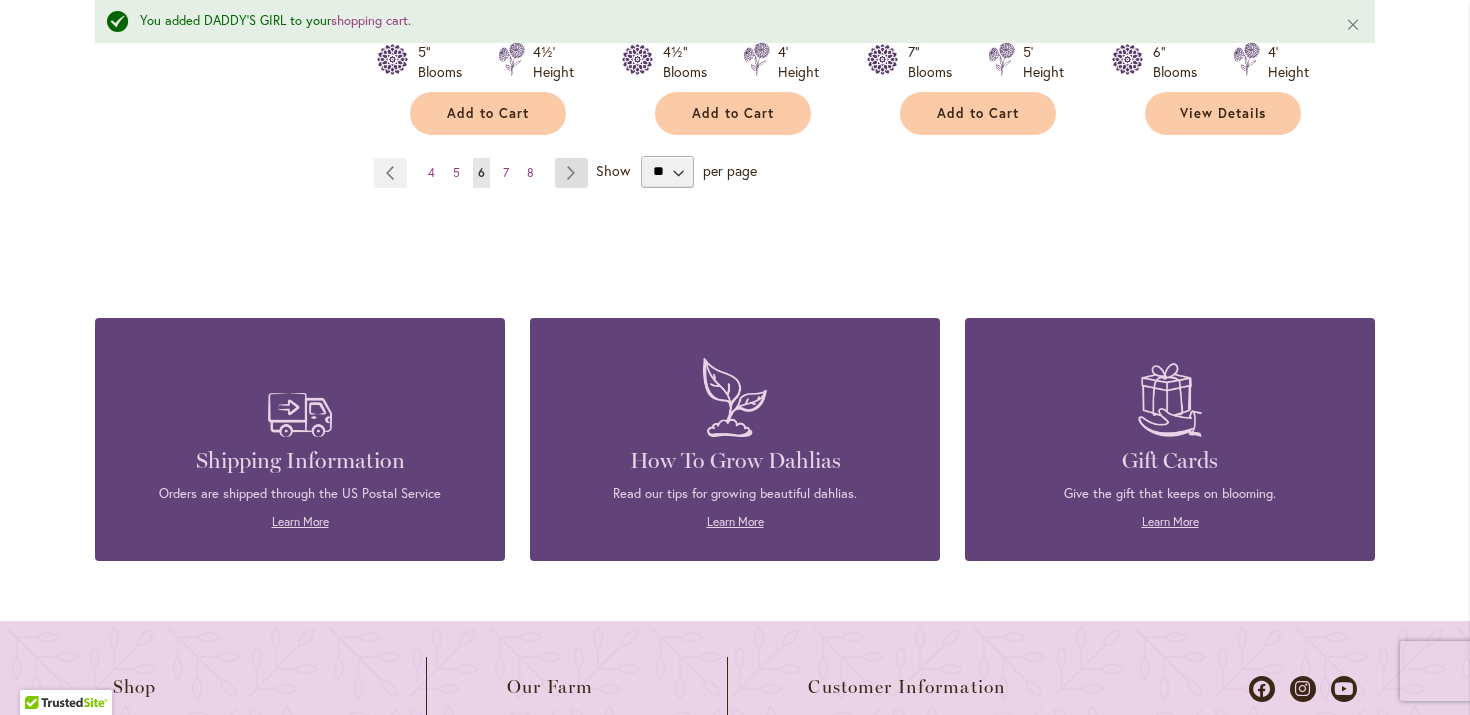 click on "Page
Next" at bounding box center (571, 173) 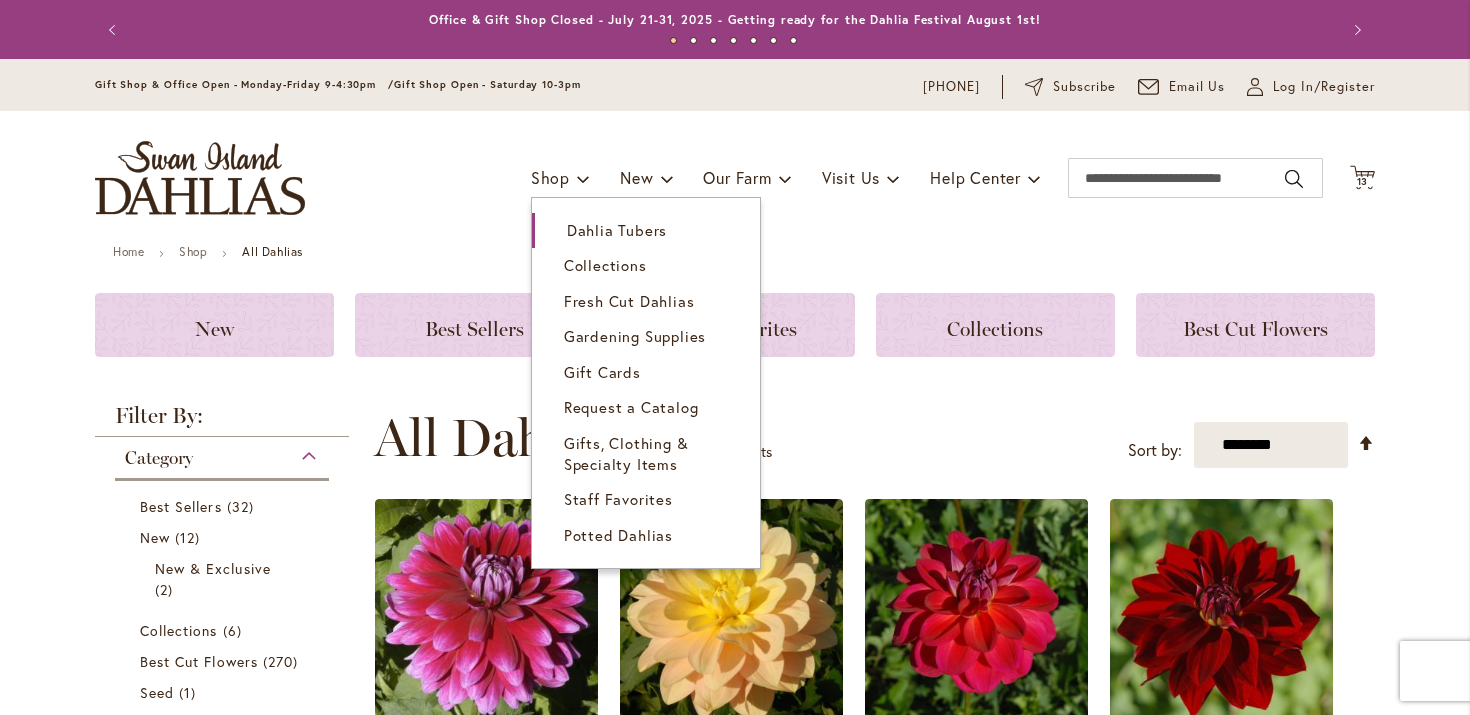 scroll, scrollTop: 0, scrollLeft: 0, axis: both 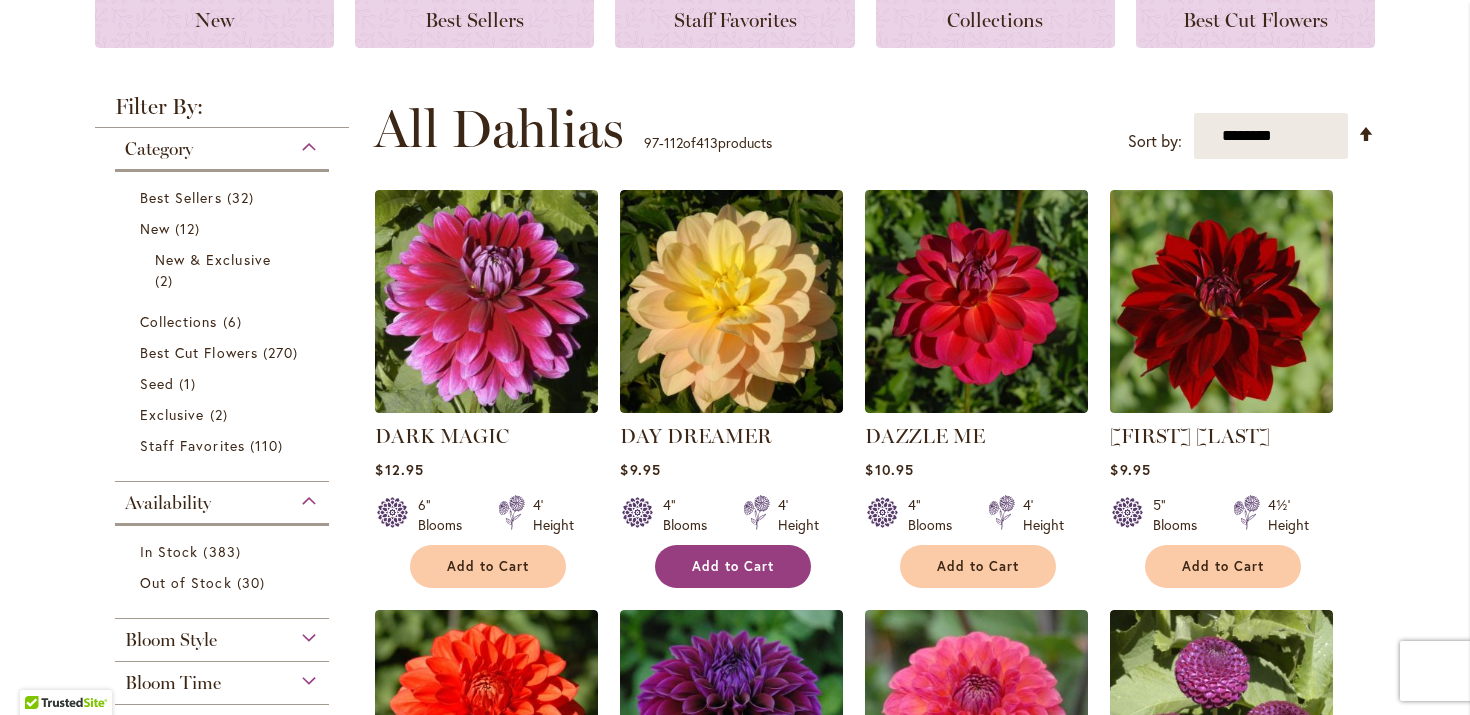 click on "Add to Cart" at bounding box center [733, 566] 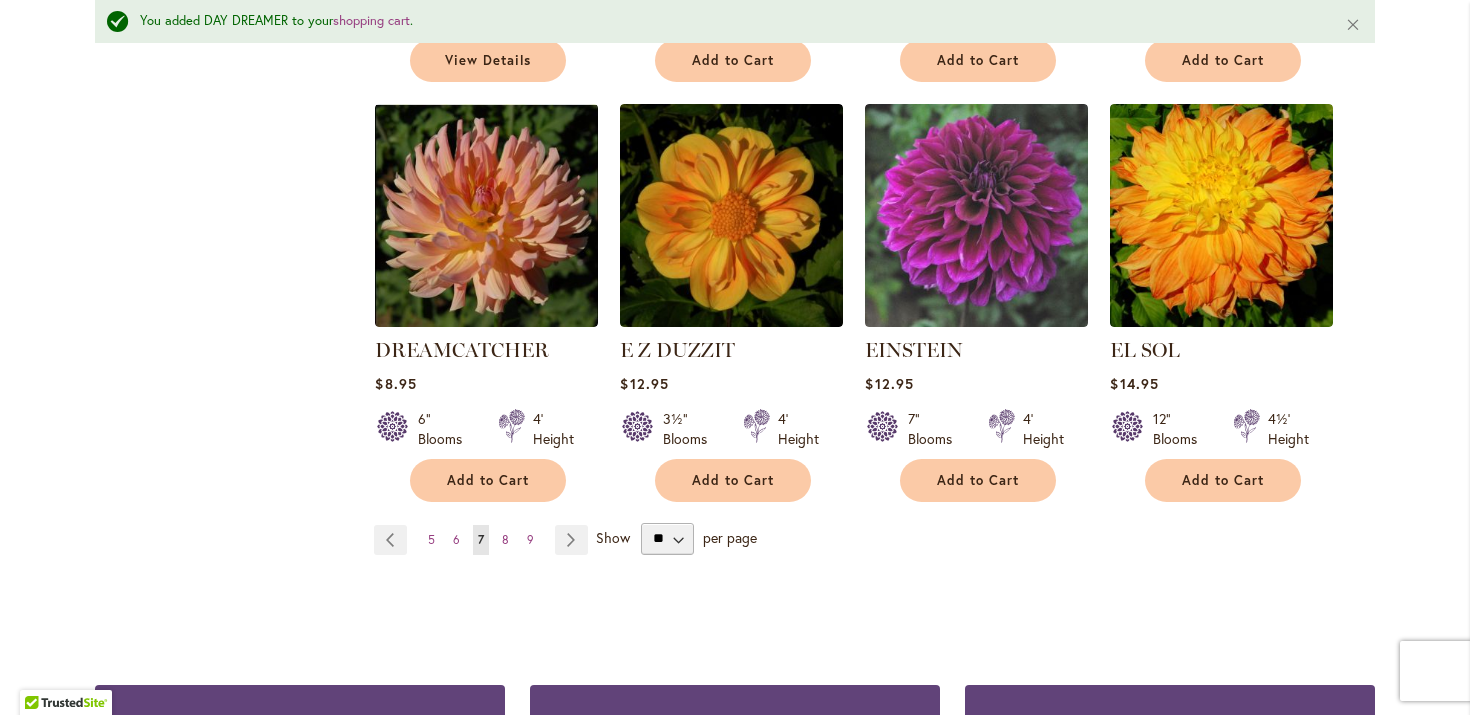 scroll, scrollTop: 1712, scrollLeft: 0, axis: vertical 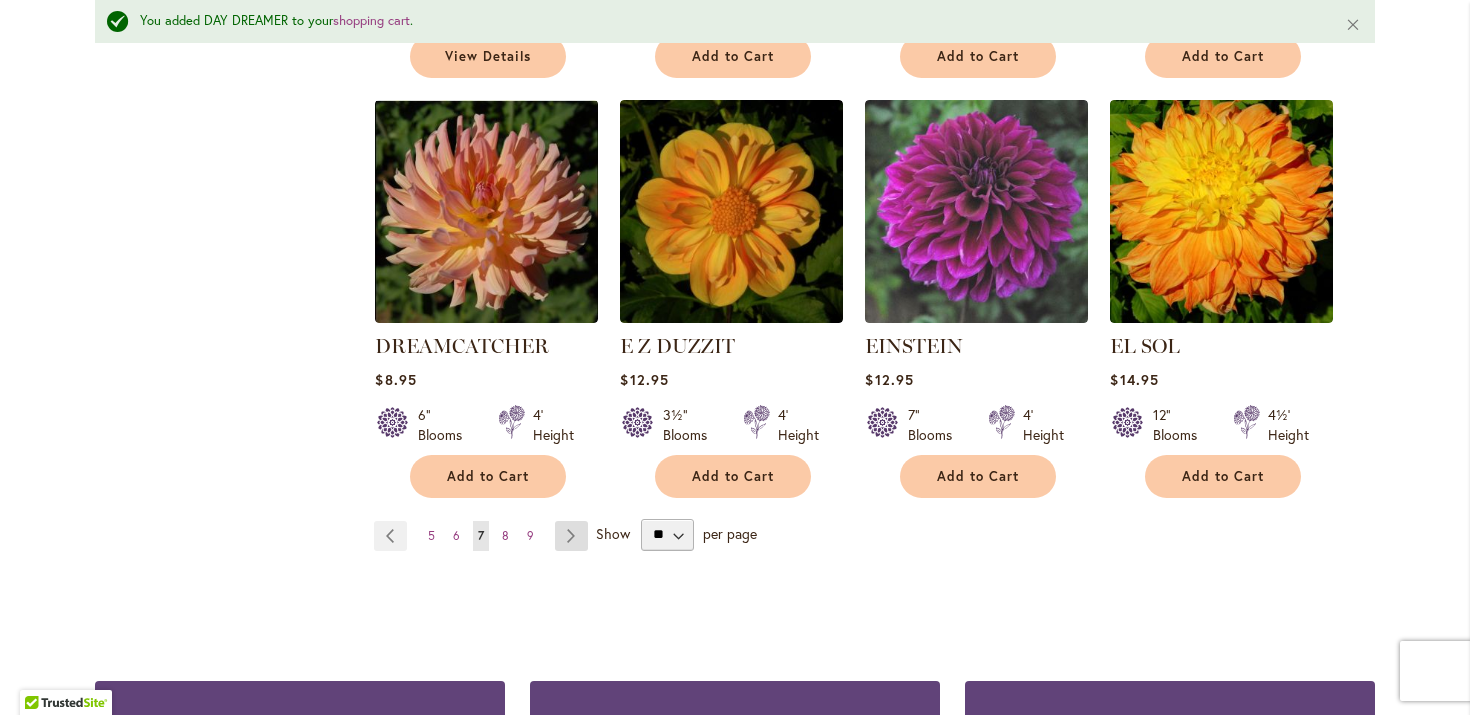 click on "Page
Next" at bounding box center (571, 536) 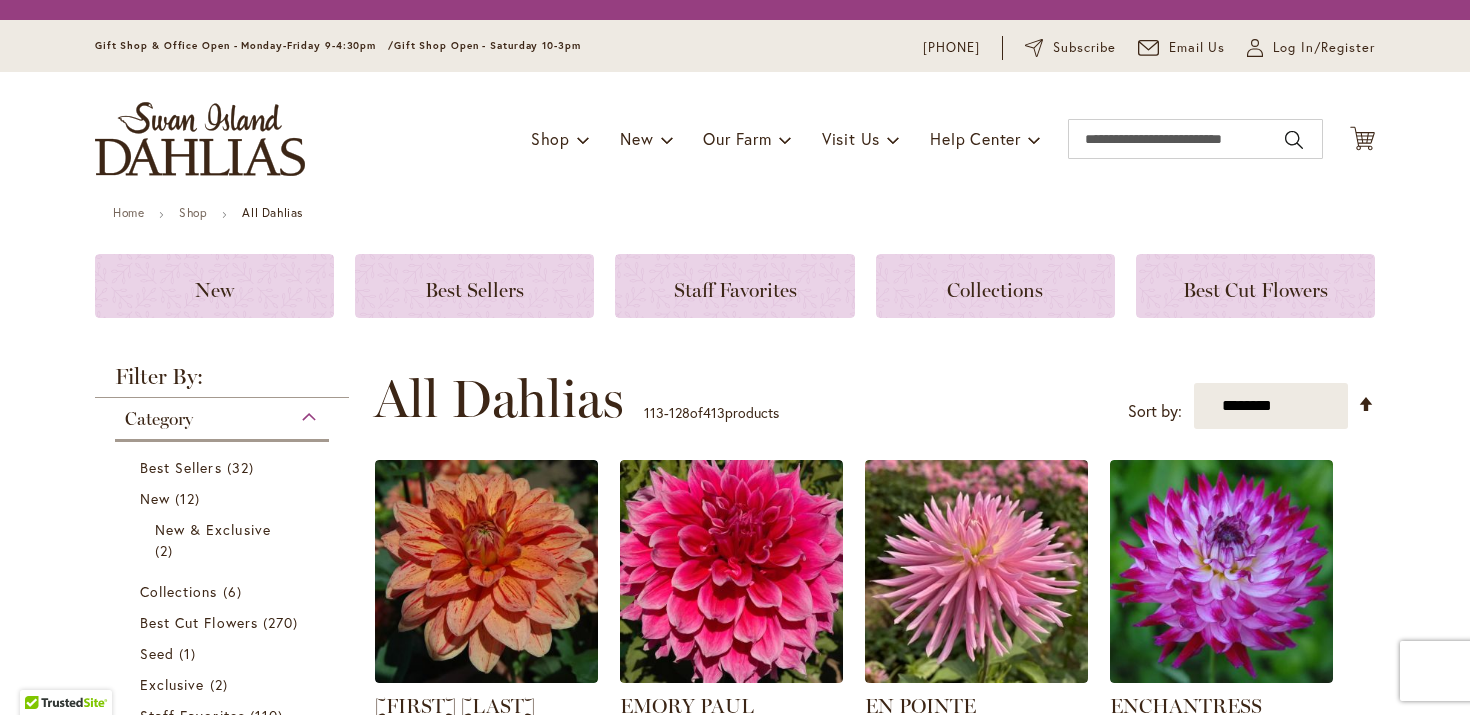 scroll, scrollTop: 0, scrollLeft: 0, axis: both 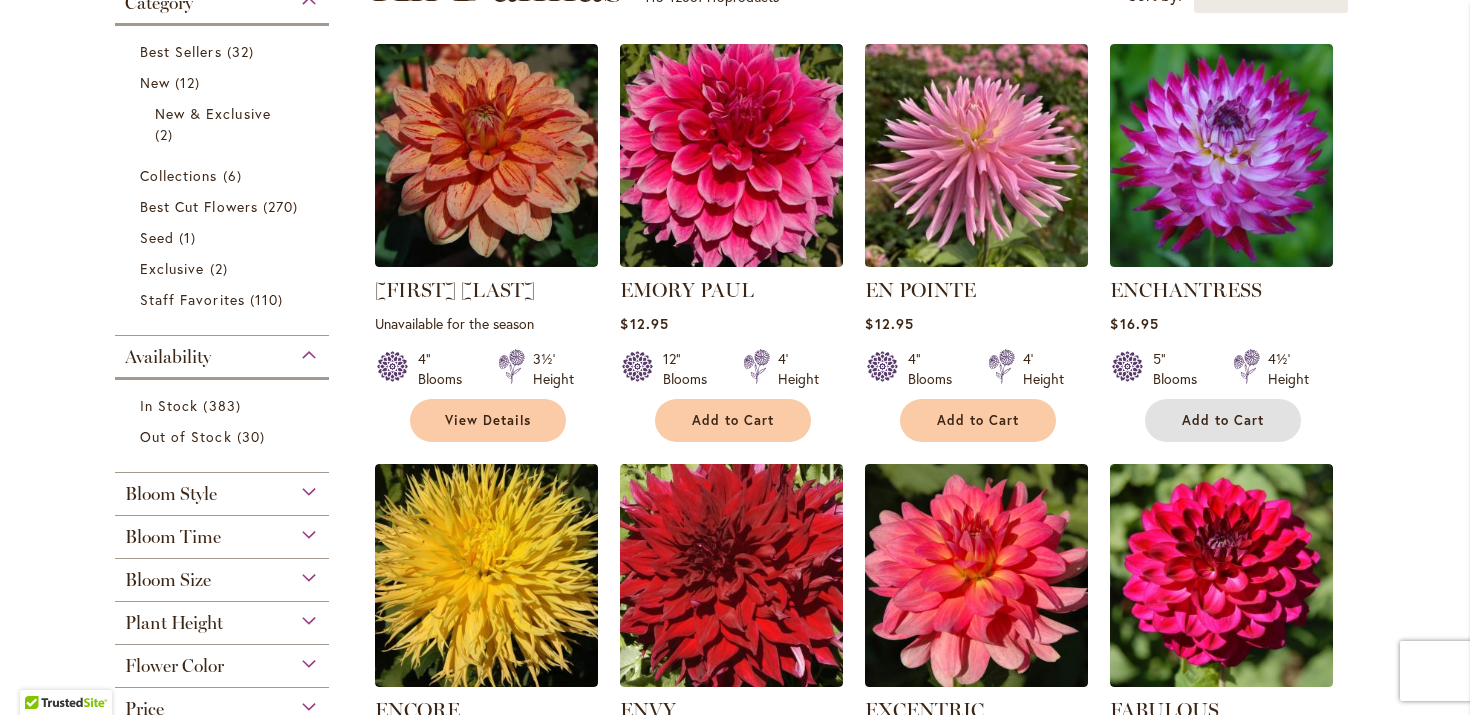 click on "Add to Cart" at bounding box center (1223, 420) 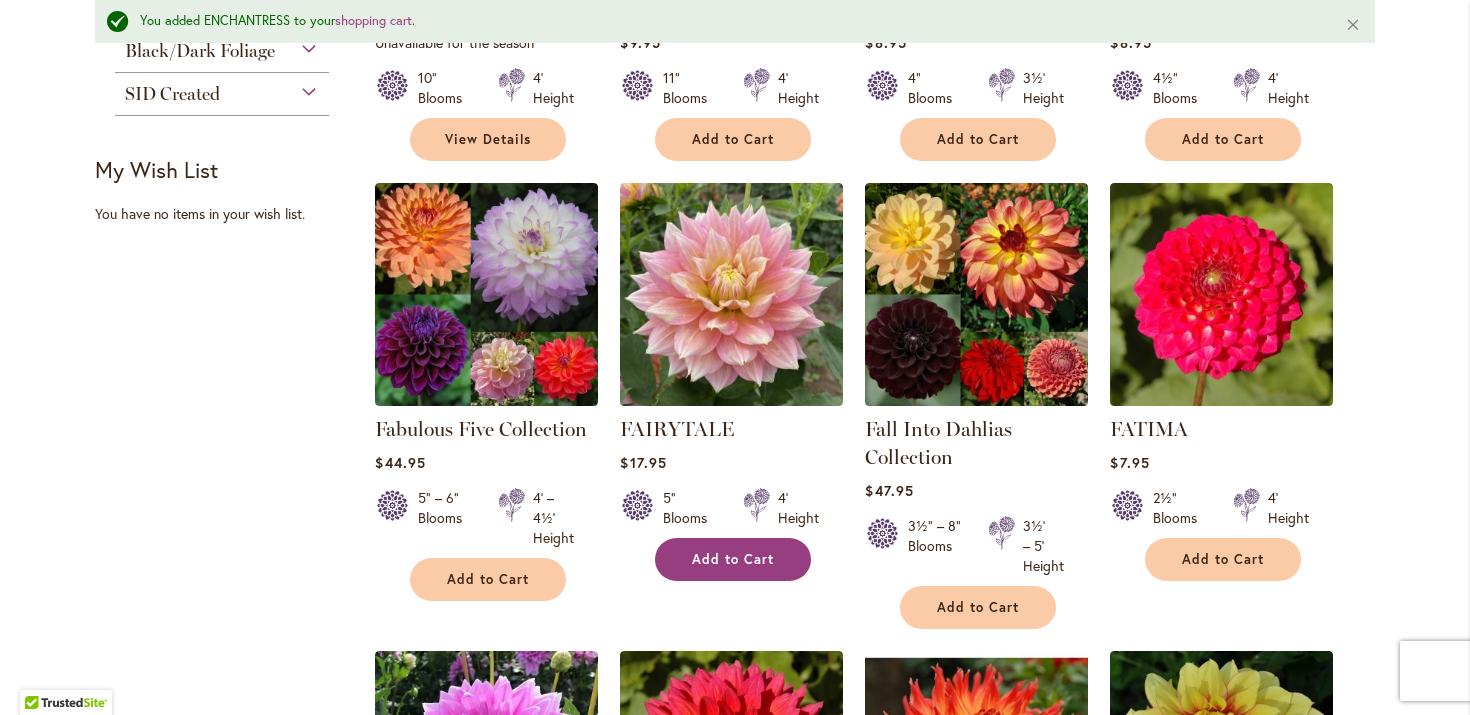 scroll, scrollTop: 1219, scrollLeft: 0, axis: vertical 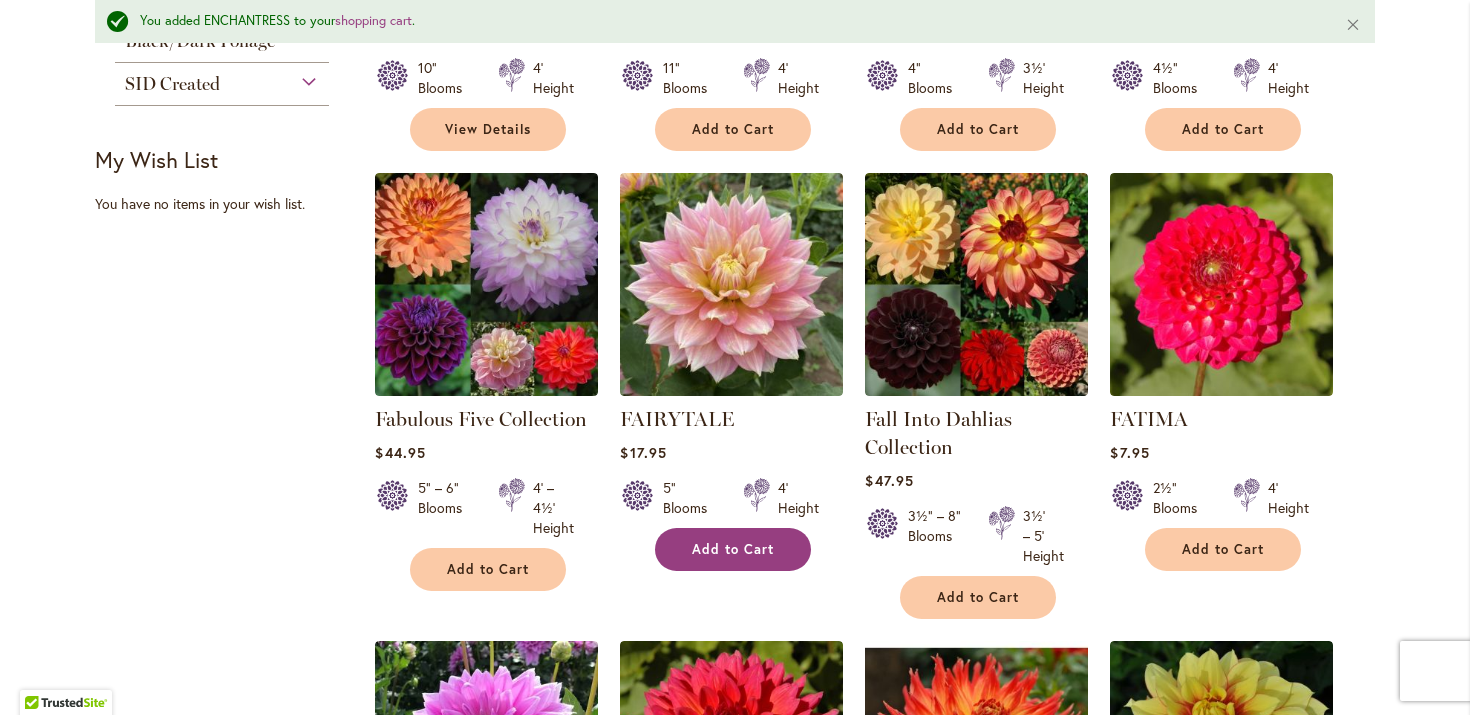 click on "Add to Cart" at bounding box center (733, 549) 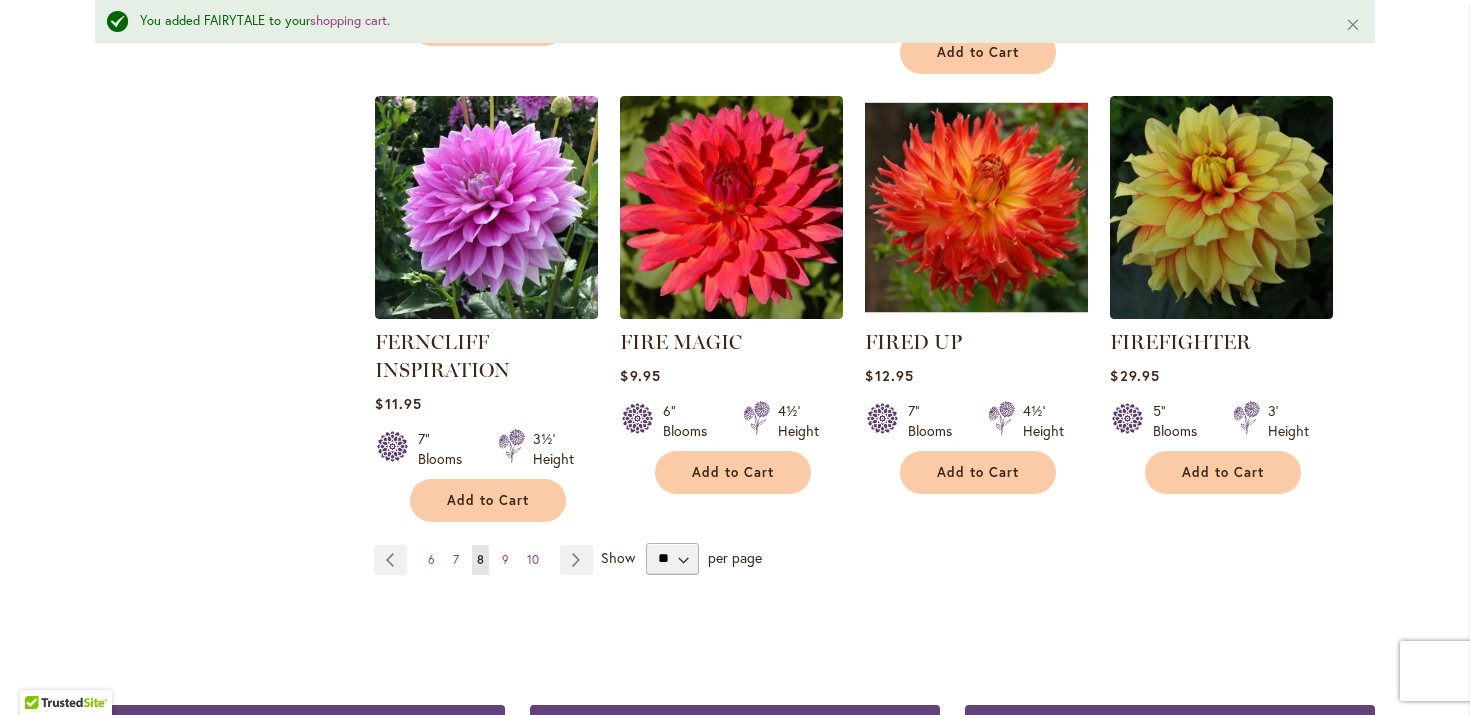 scroll, scrollTop: 1761, scrollLeft: 0, axis: vertical 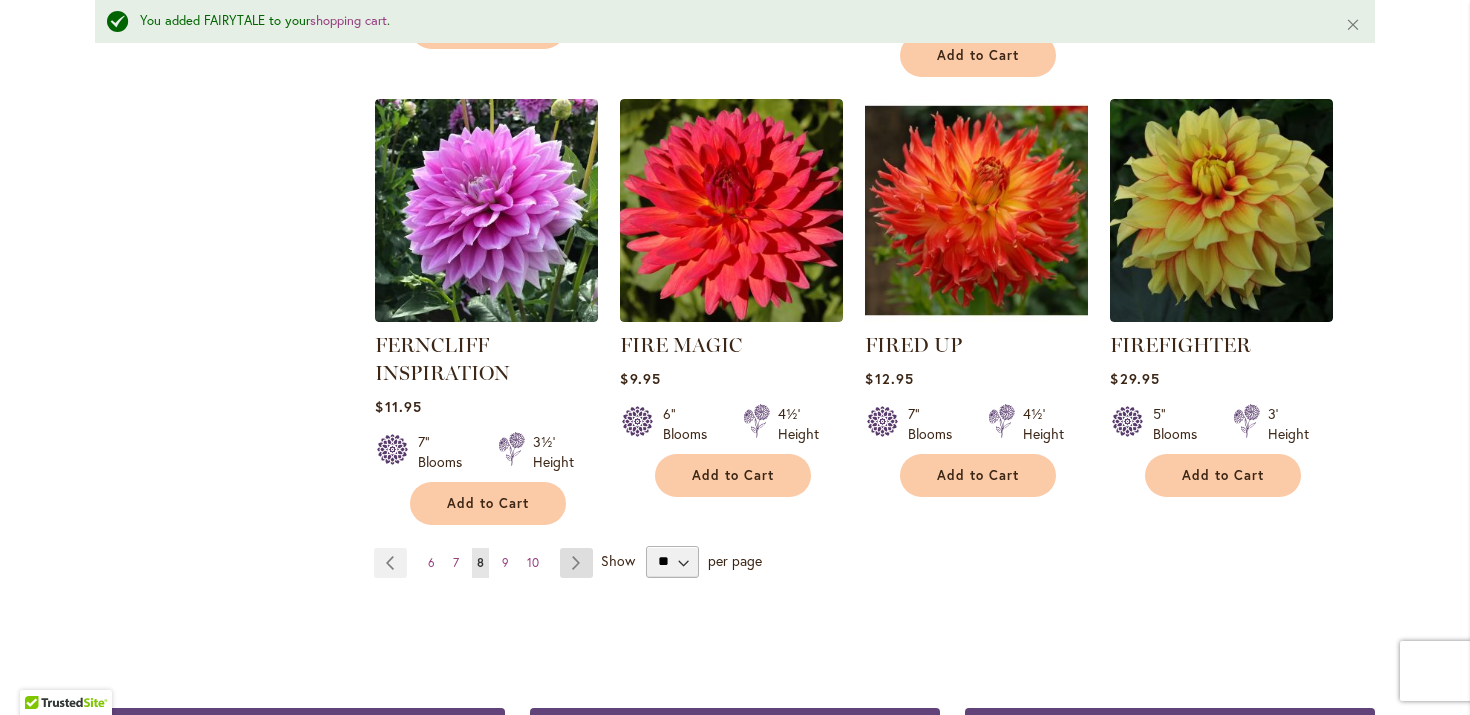 click on "Page
Next" at bounding box center (576, 563) 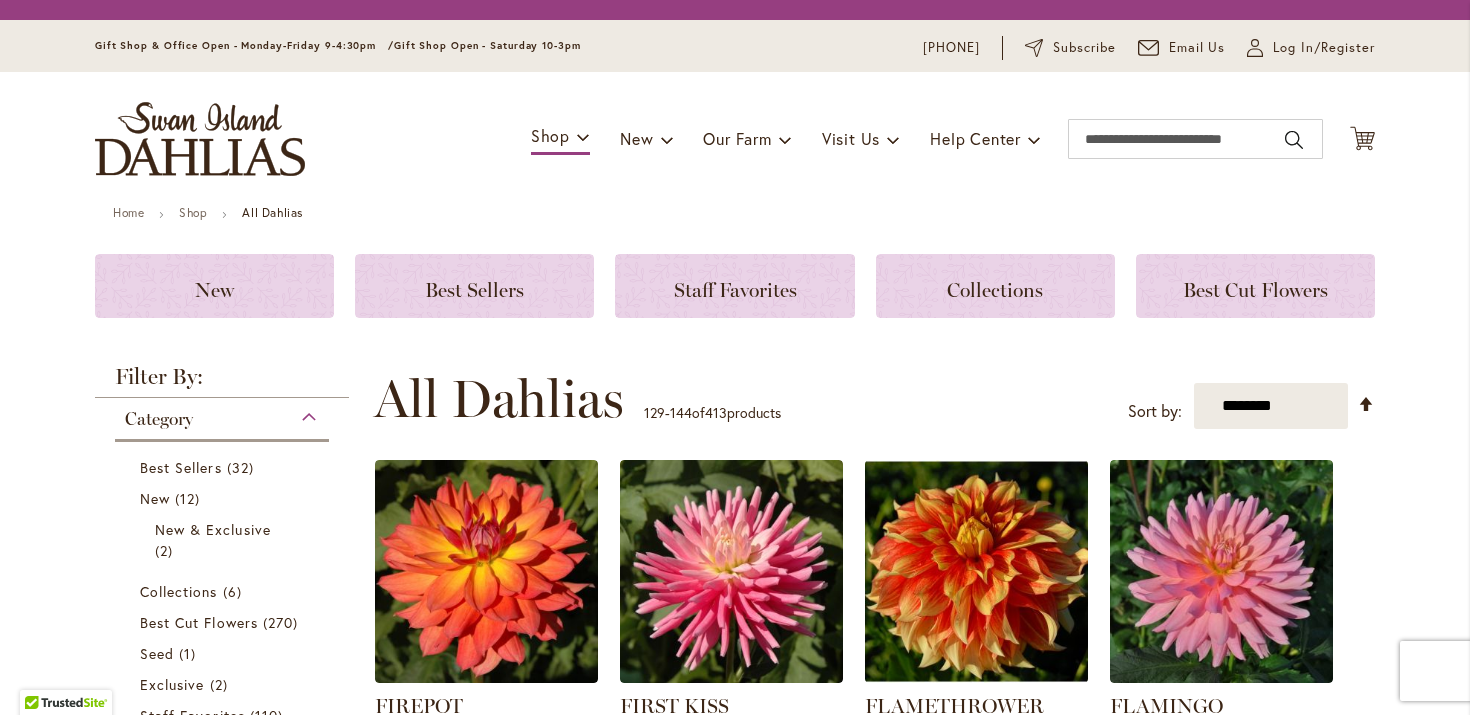 scroll, scrollTop: 0, scrollLeft: 0, axis: both 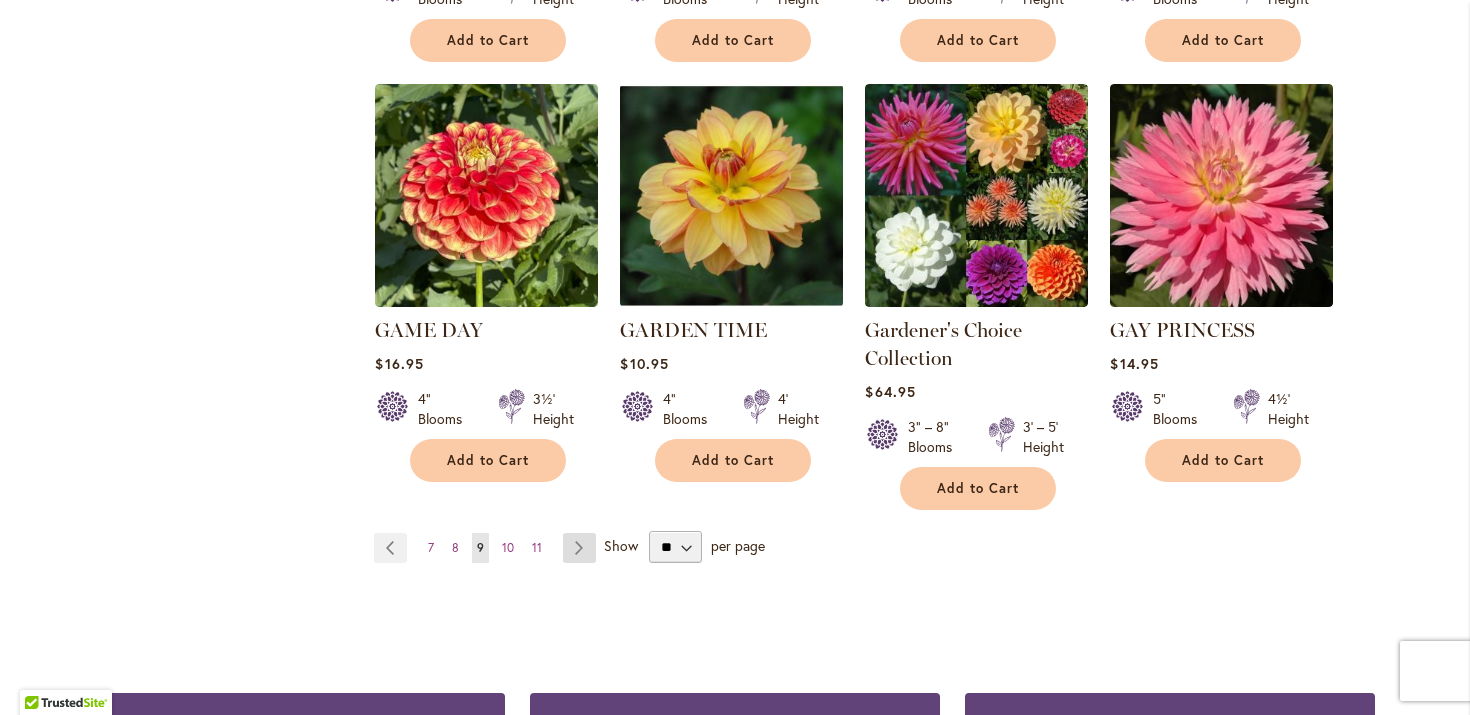 click on "Page
Next" at bounding box center (579, 548) 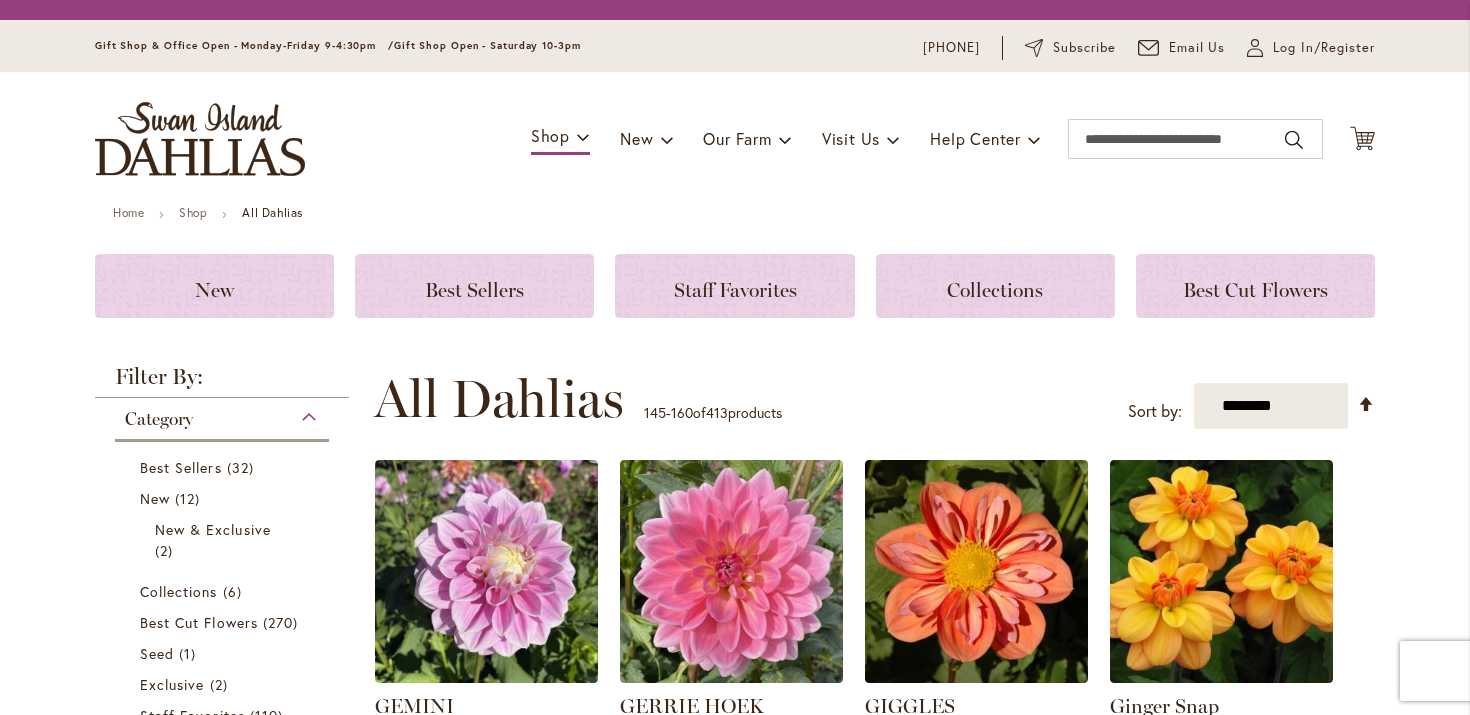 scroll, scrollTop: 0, scrollLeft: 0, axis: both 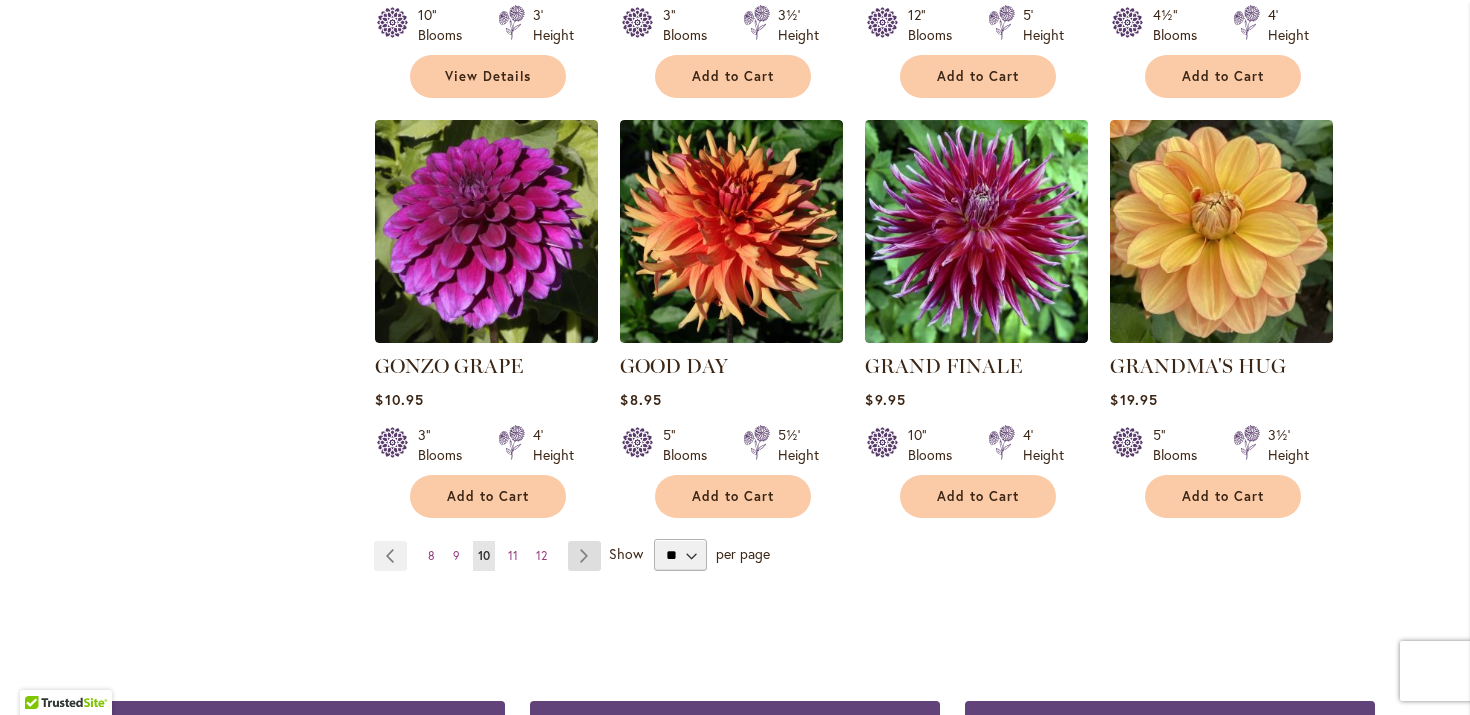 click on "Page
Next" at bounding box center [584, 556] 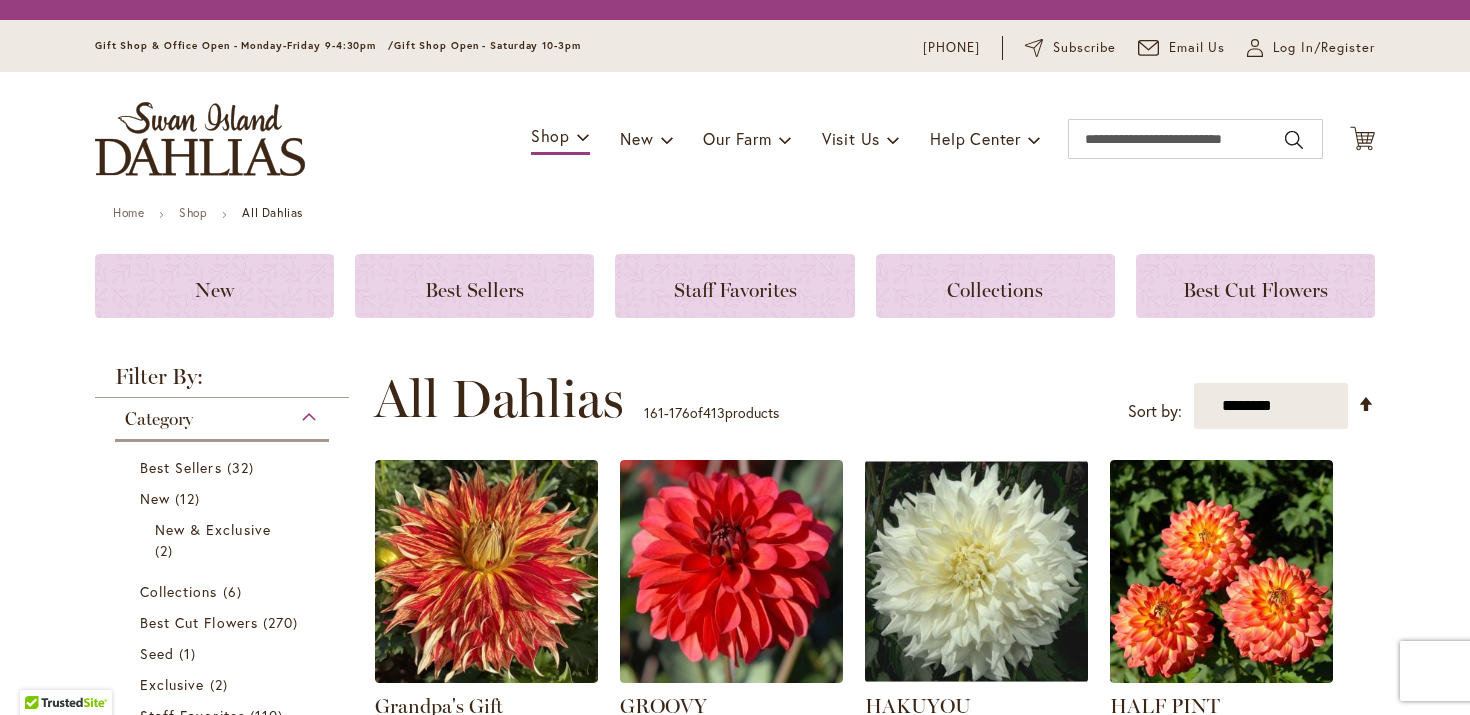 scroll, scrollTop: 0, scrollLeft: 0, axis: both 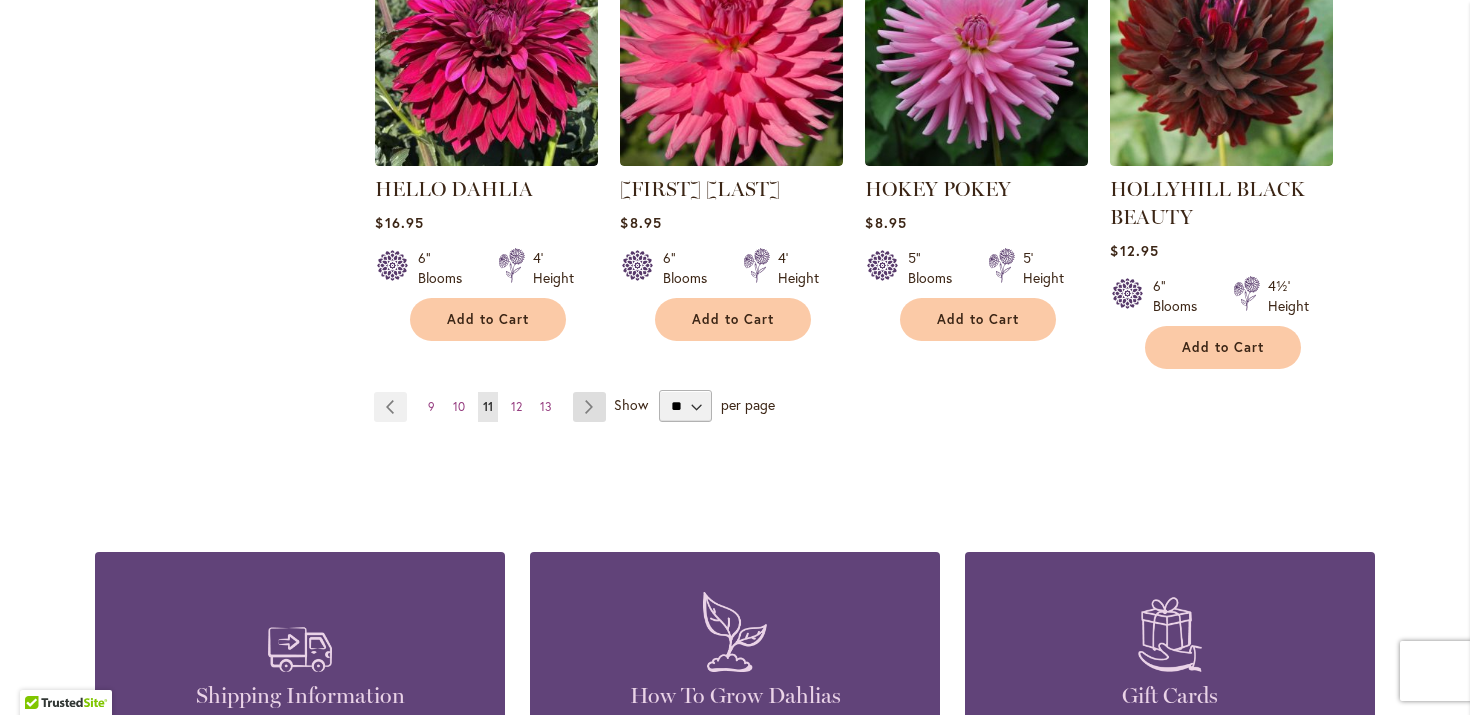 click on "Page
Next" at bounding box center (589, 407) 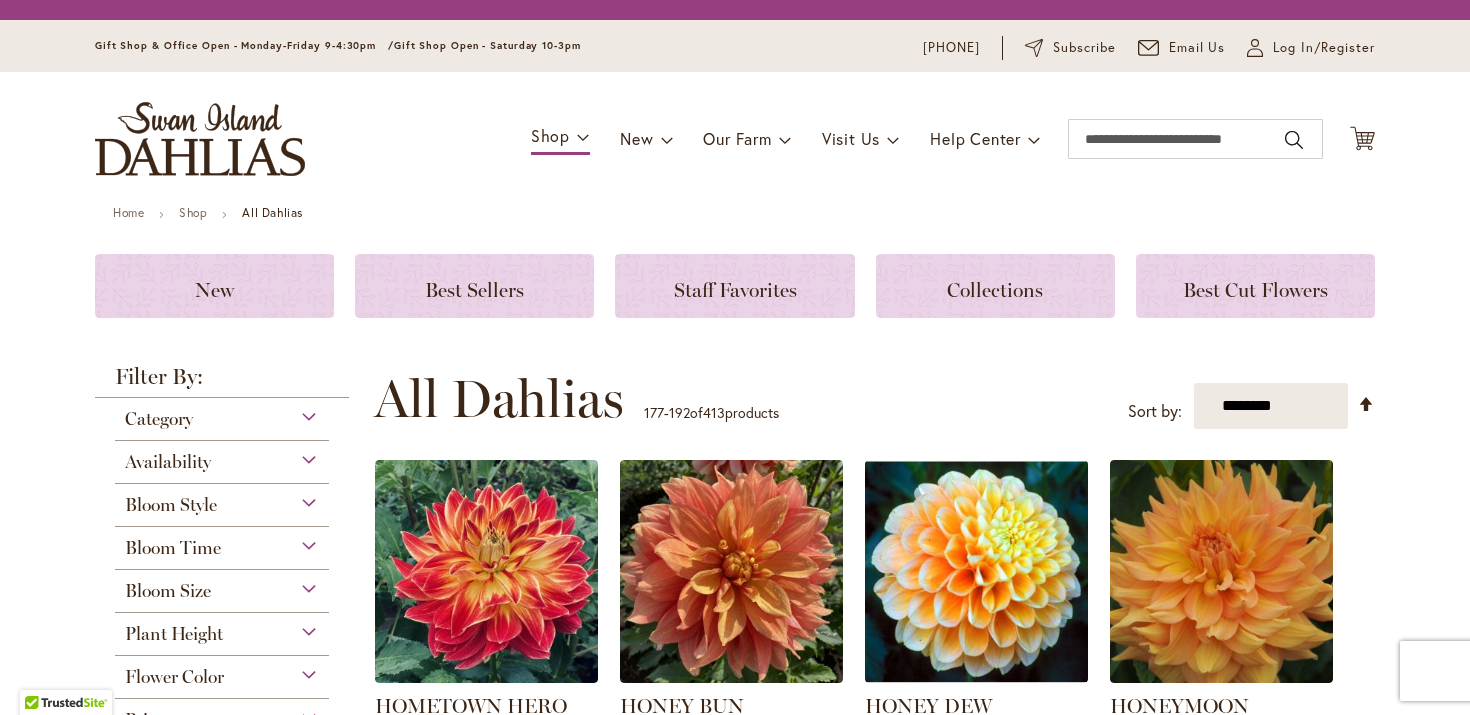 scroll, scrollTop: 0, scrollLeft: 0, axis: both 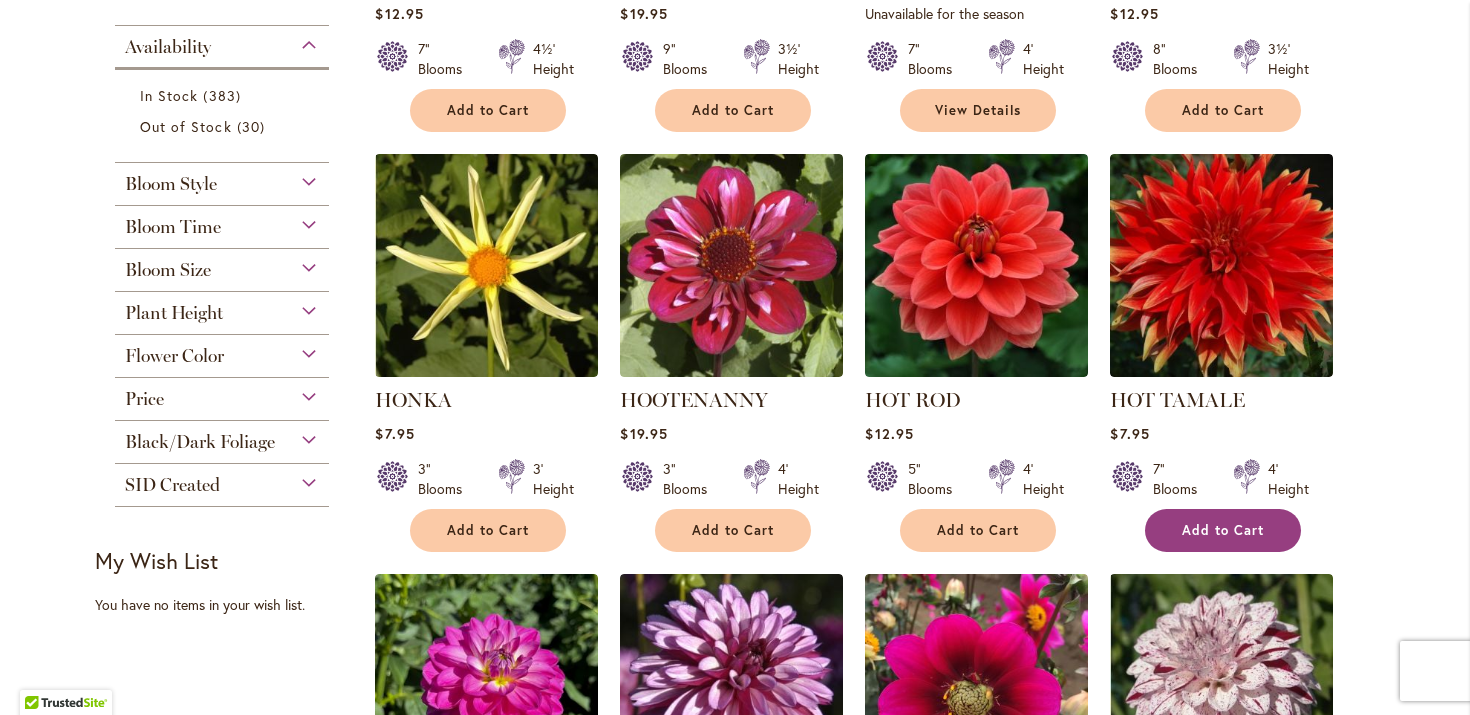 click on "Add to Cart" at bounding box center (1223, 530) 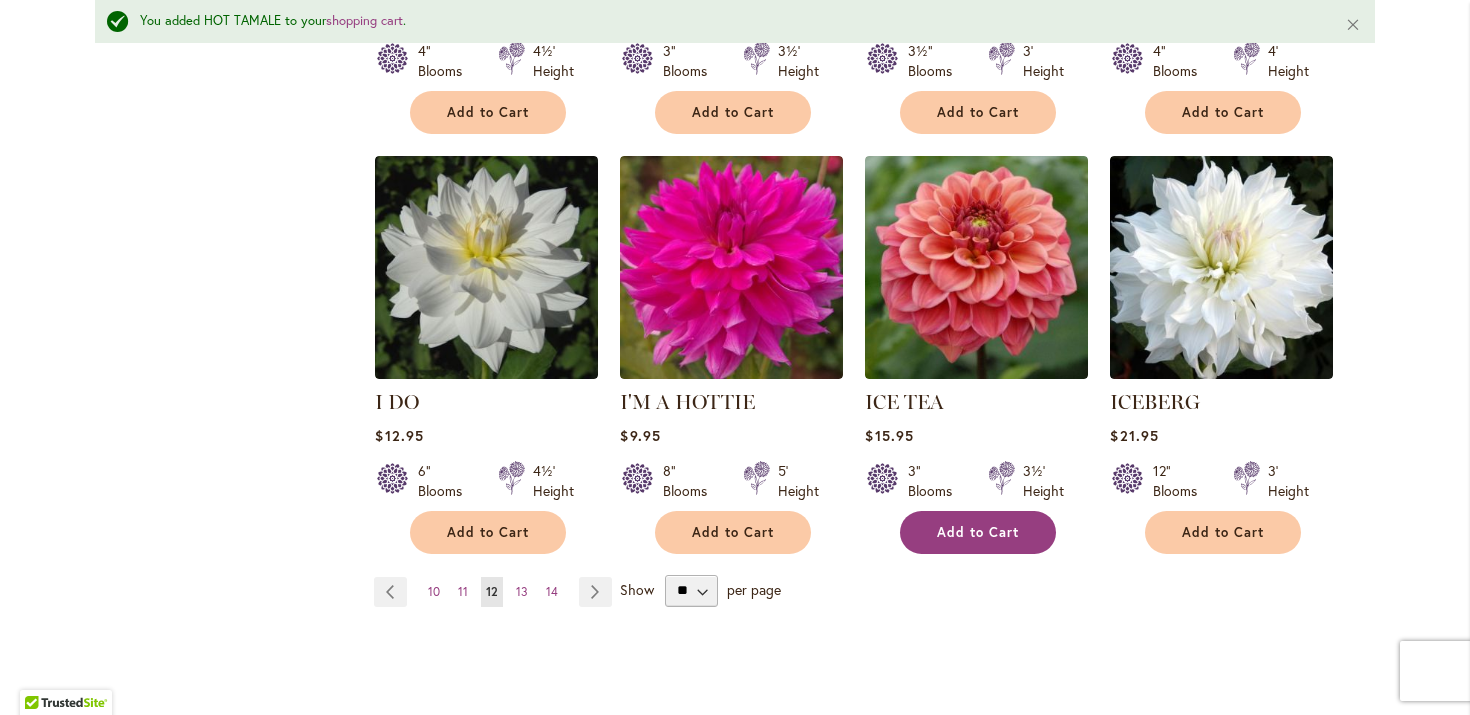 scroll, scrollTop: 1659, scrollLeft: 0, axis: vertical 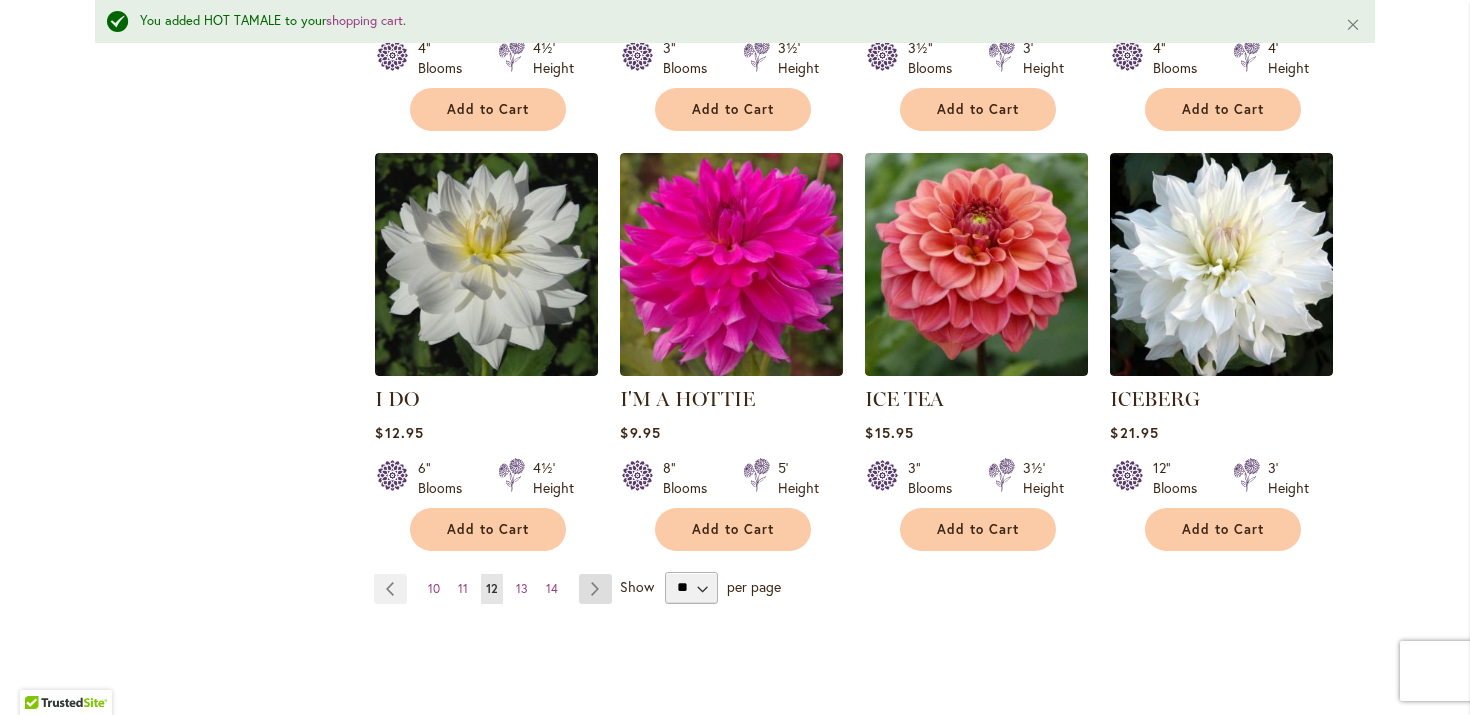 click on "Page
Next" at bounding box center [595, 589] 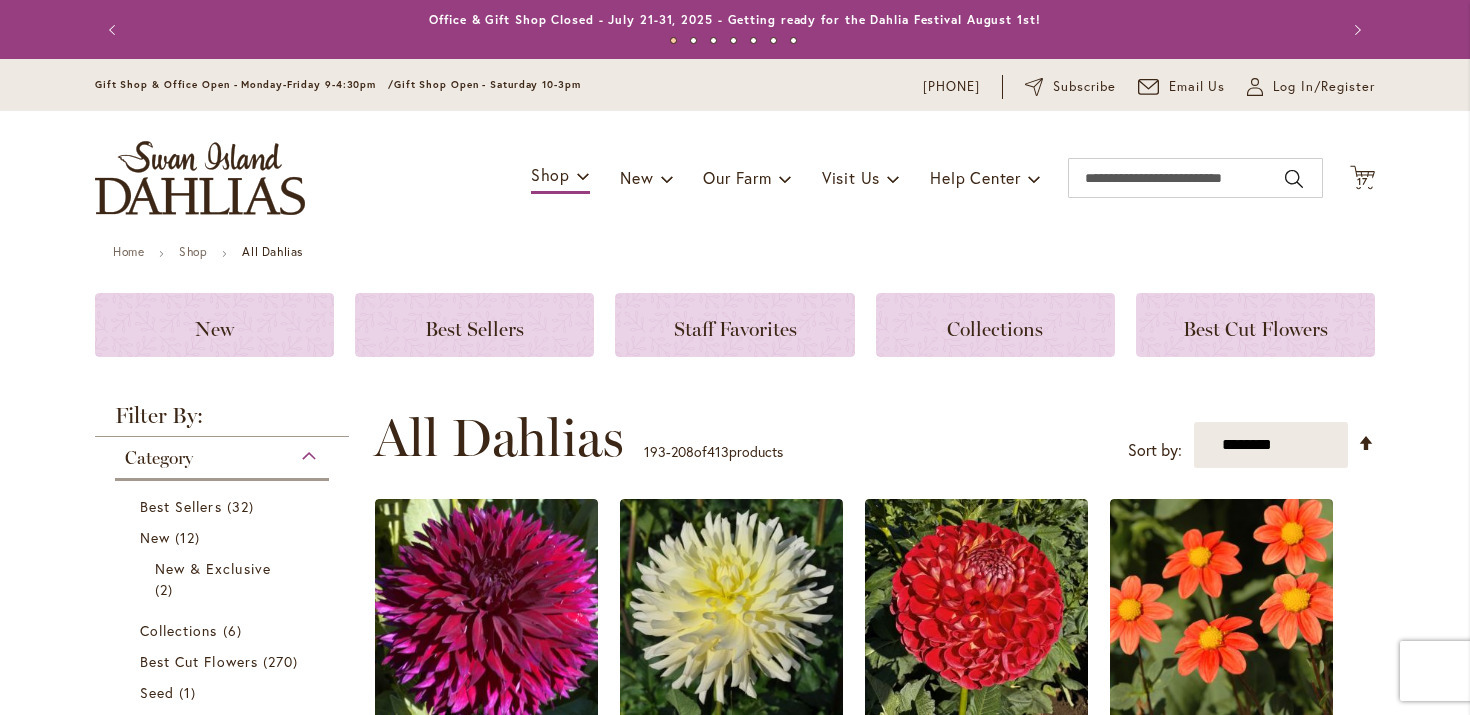 scroll, scrollTop: 0, scrollLeft: 0, axis: both 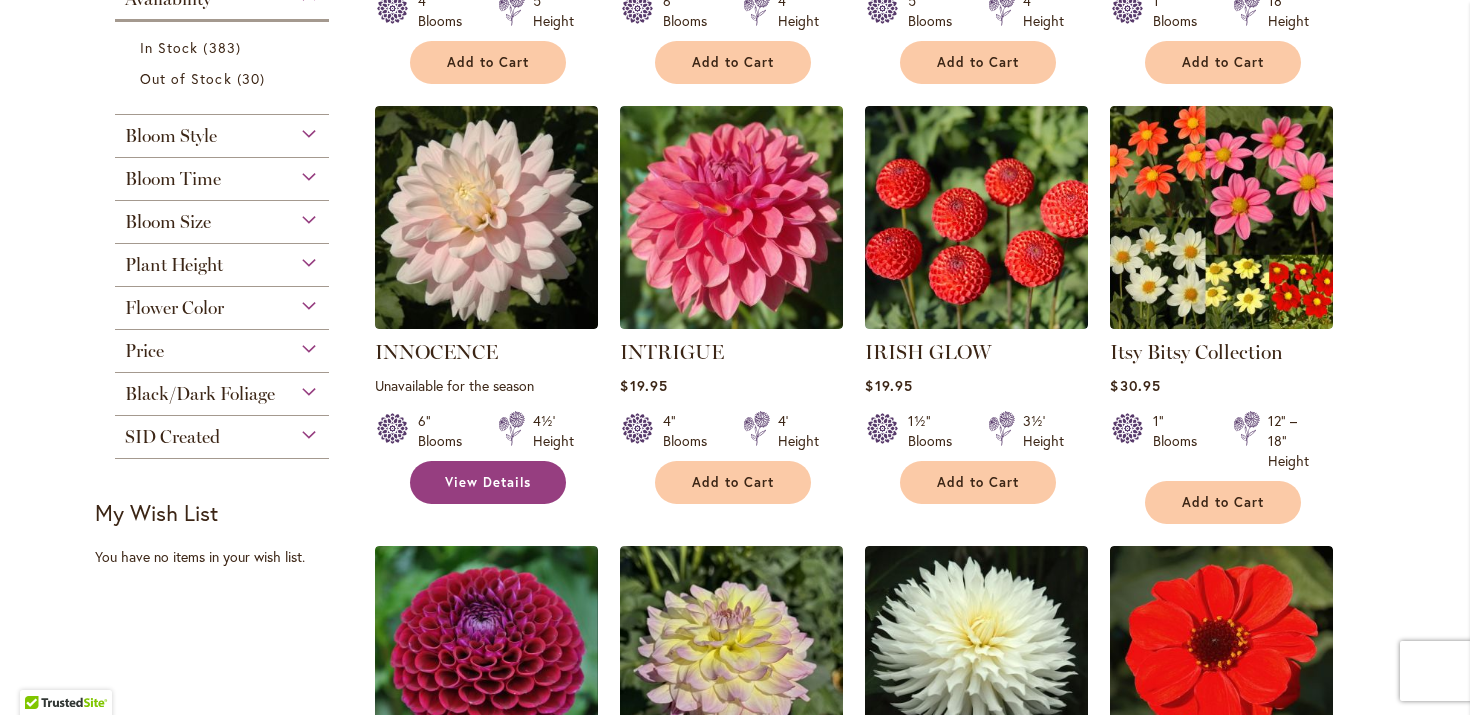 click on "View Details" at bounding box center [488, 482] 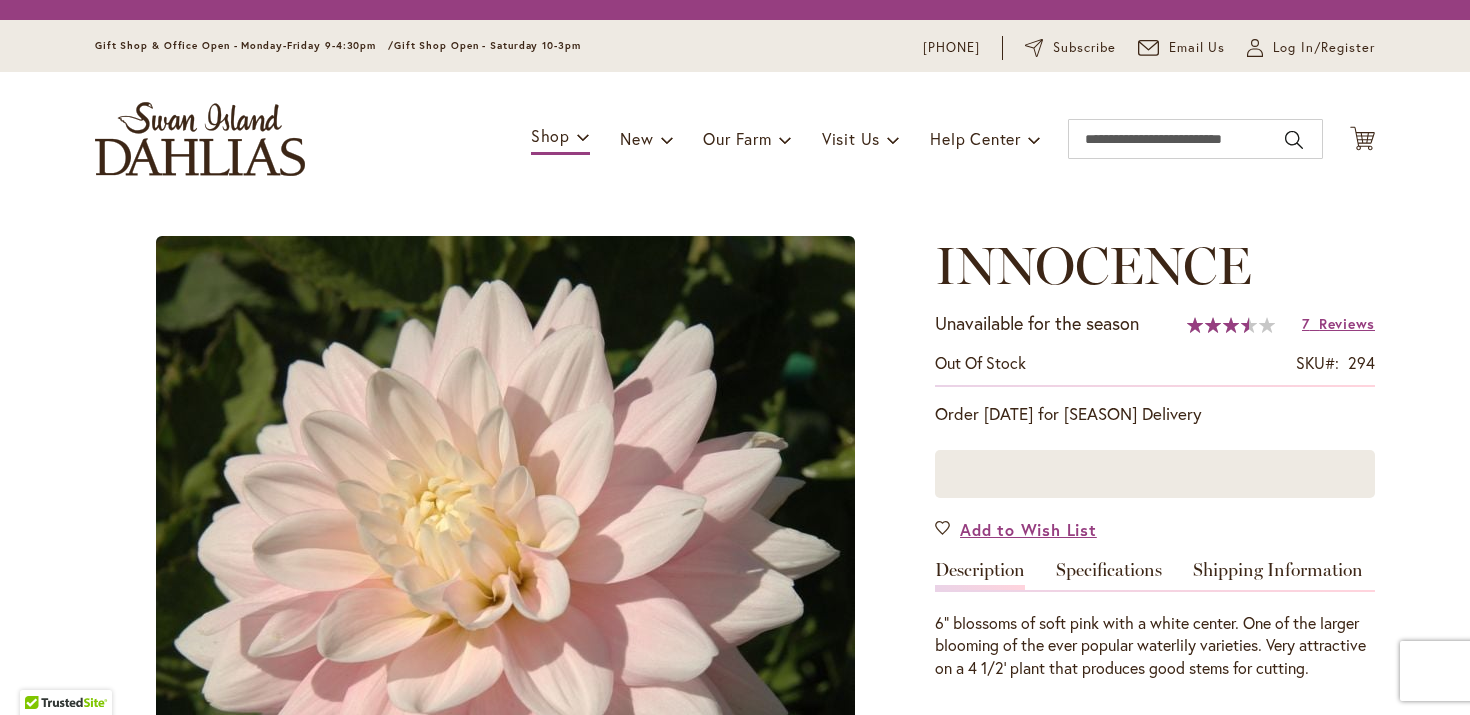 scroll, scrollTop: 0, scrollLeft: 0, axis: both 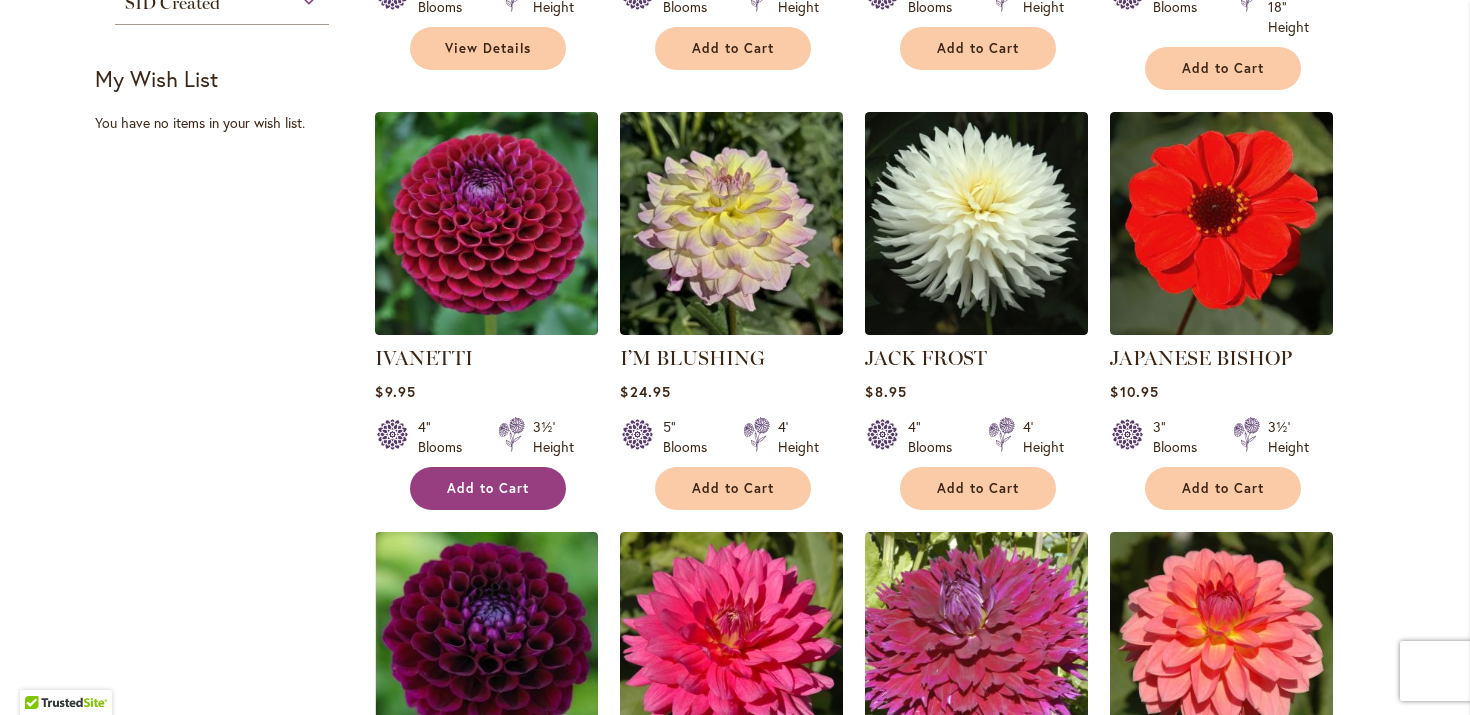 click on "Add to Cart" at bounding box center (488, 488) 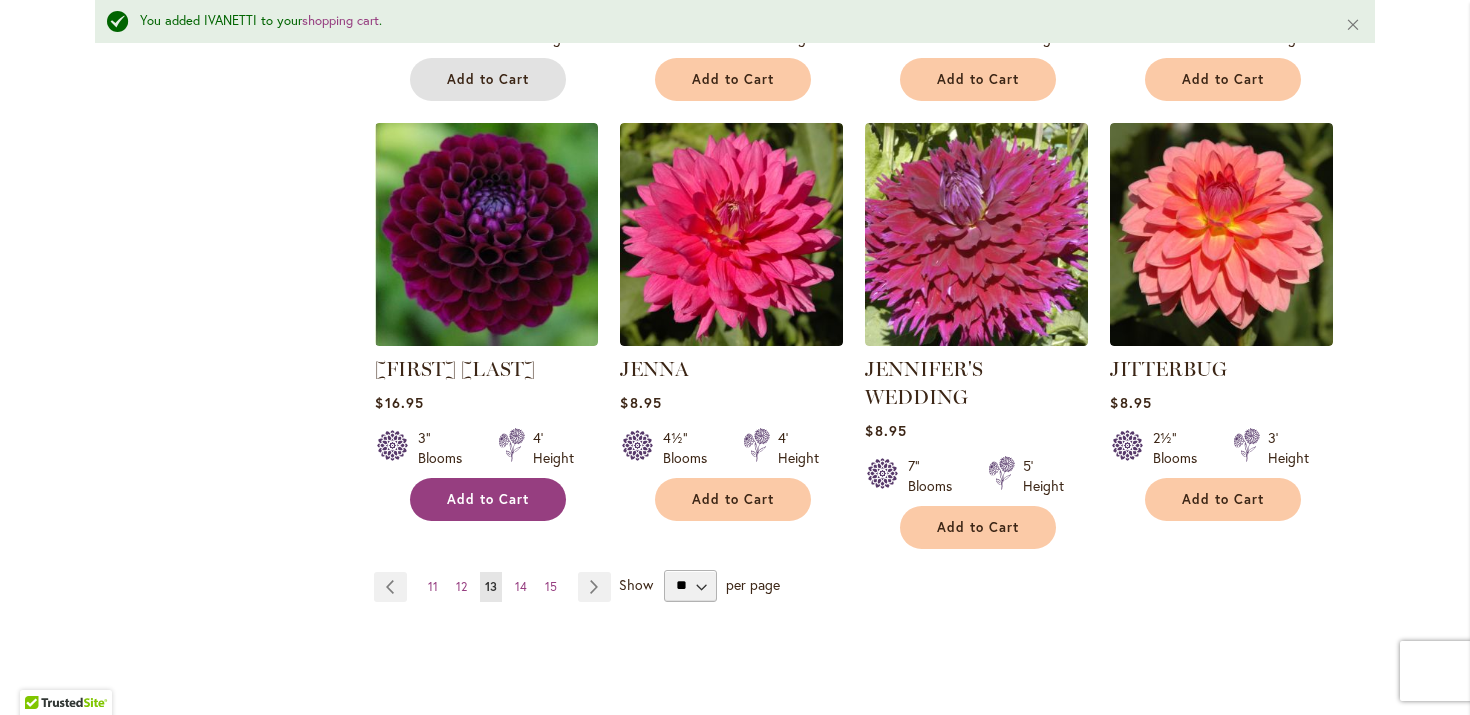 scroll, scrollTop: 1710, scrollLeft: 0, axis: vertical 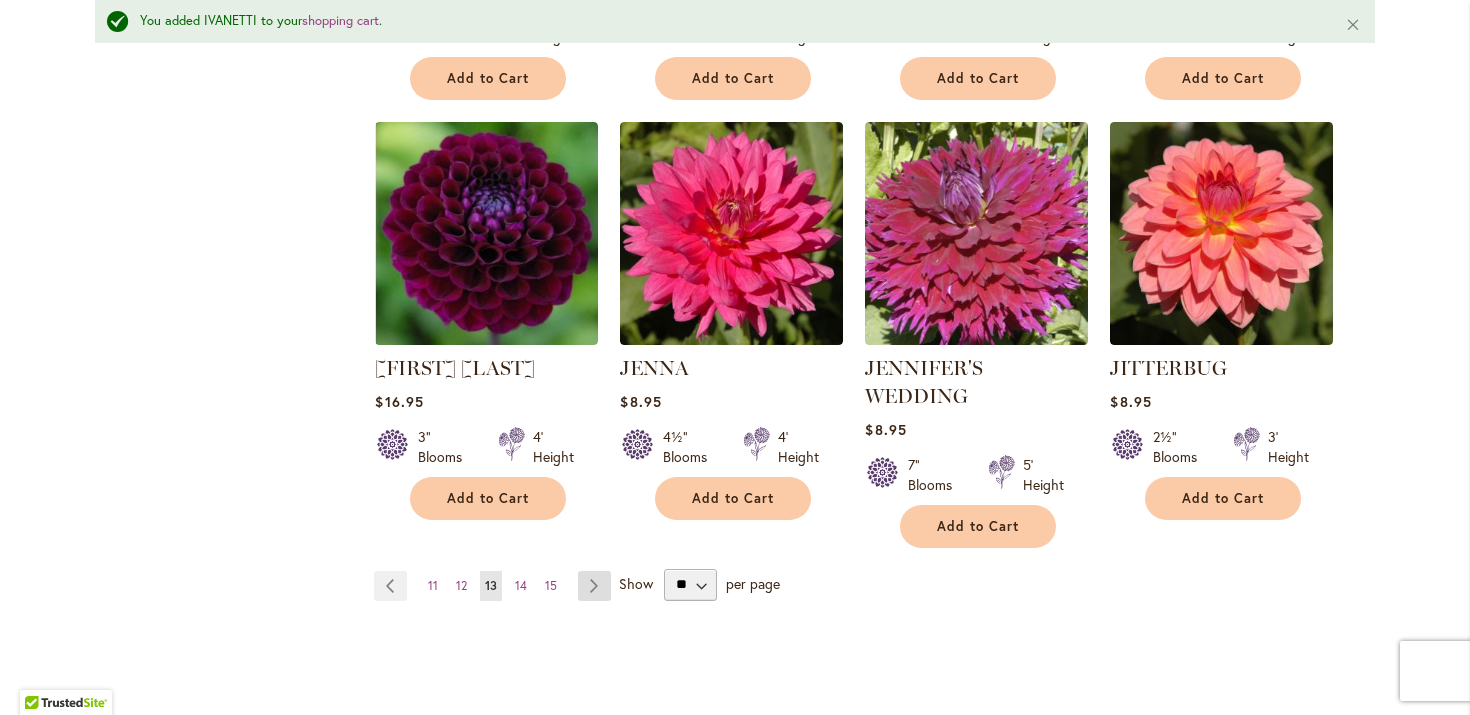 click on "Page
Next" at bounding box center [594, 586] 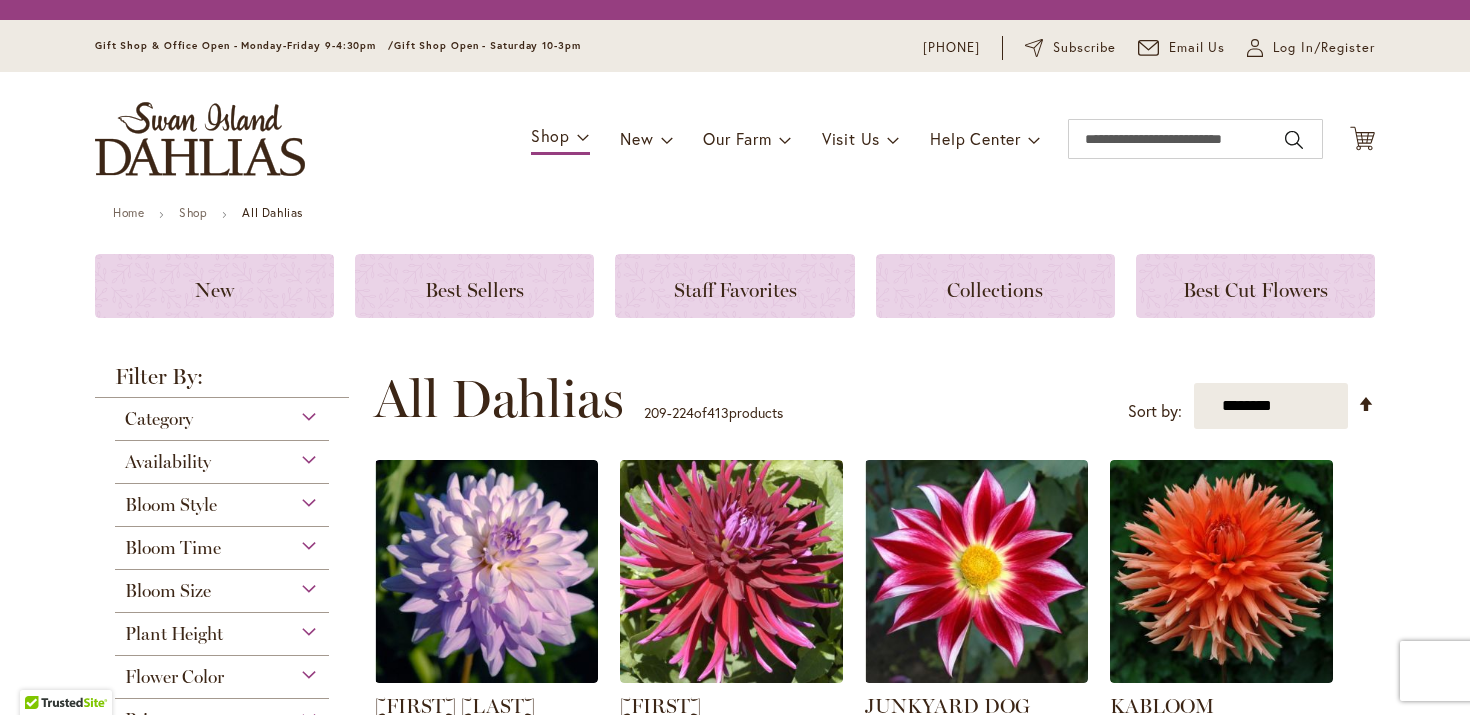 scroll, scrollTop: 0, scrollLeft: 0, axis: both 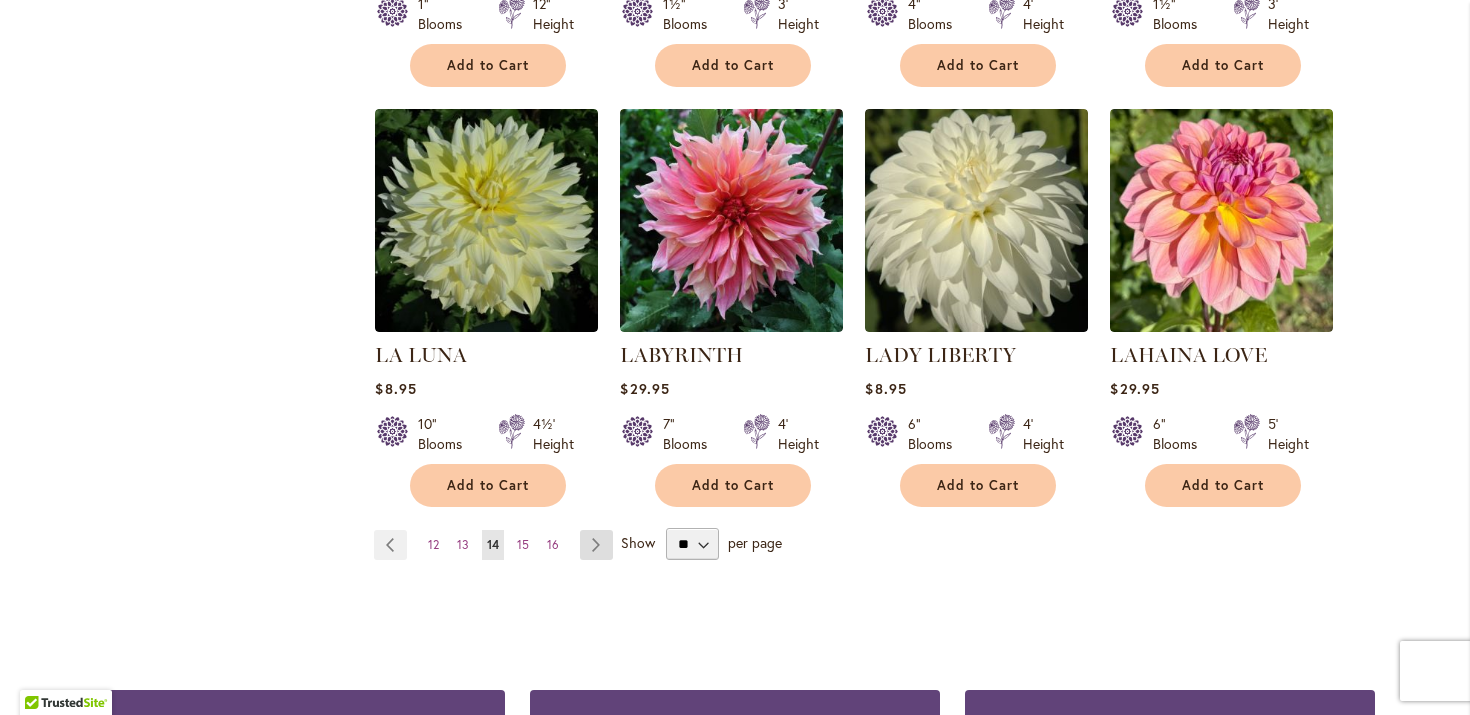 click on "Page
Next" at bounding box center (596, 545) 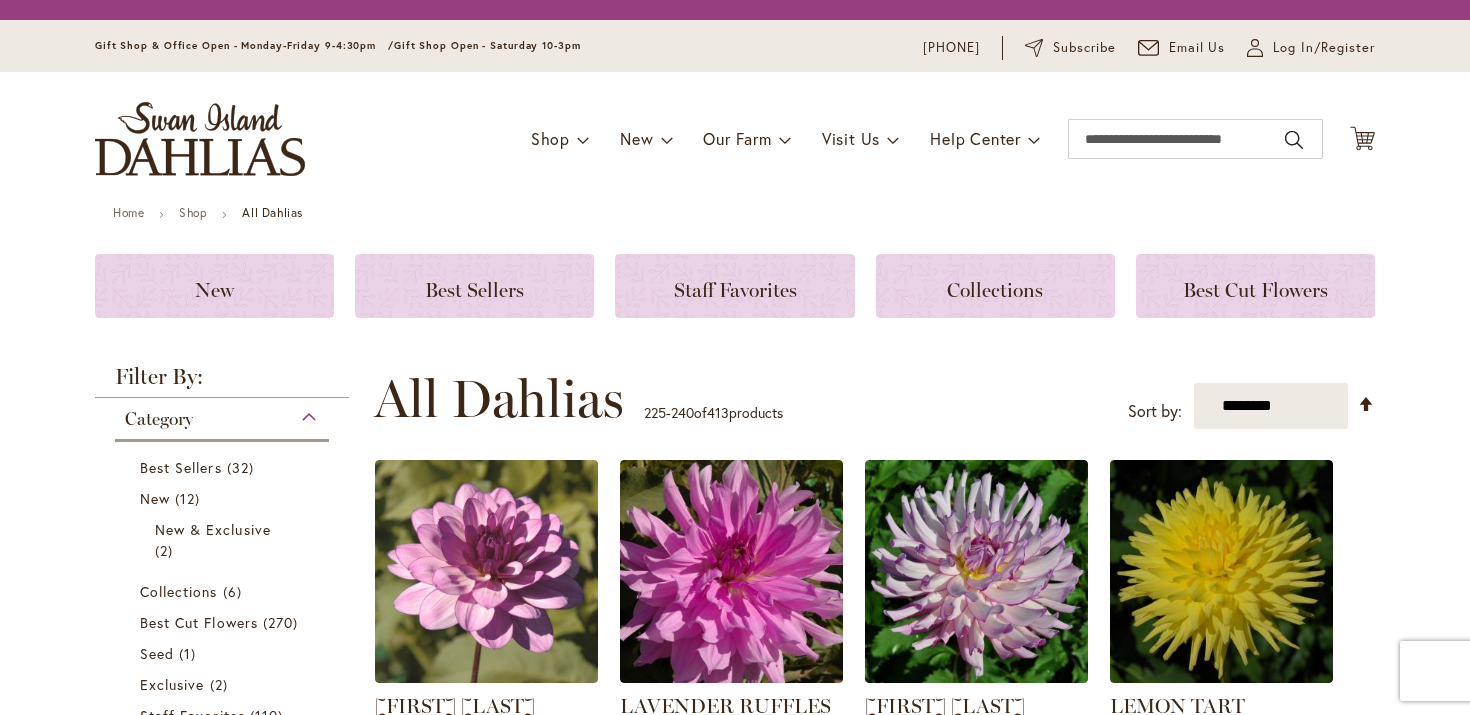scroll, scrollTop: 0, scrollLeft: 0, axis: both 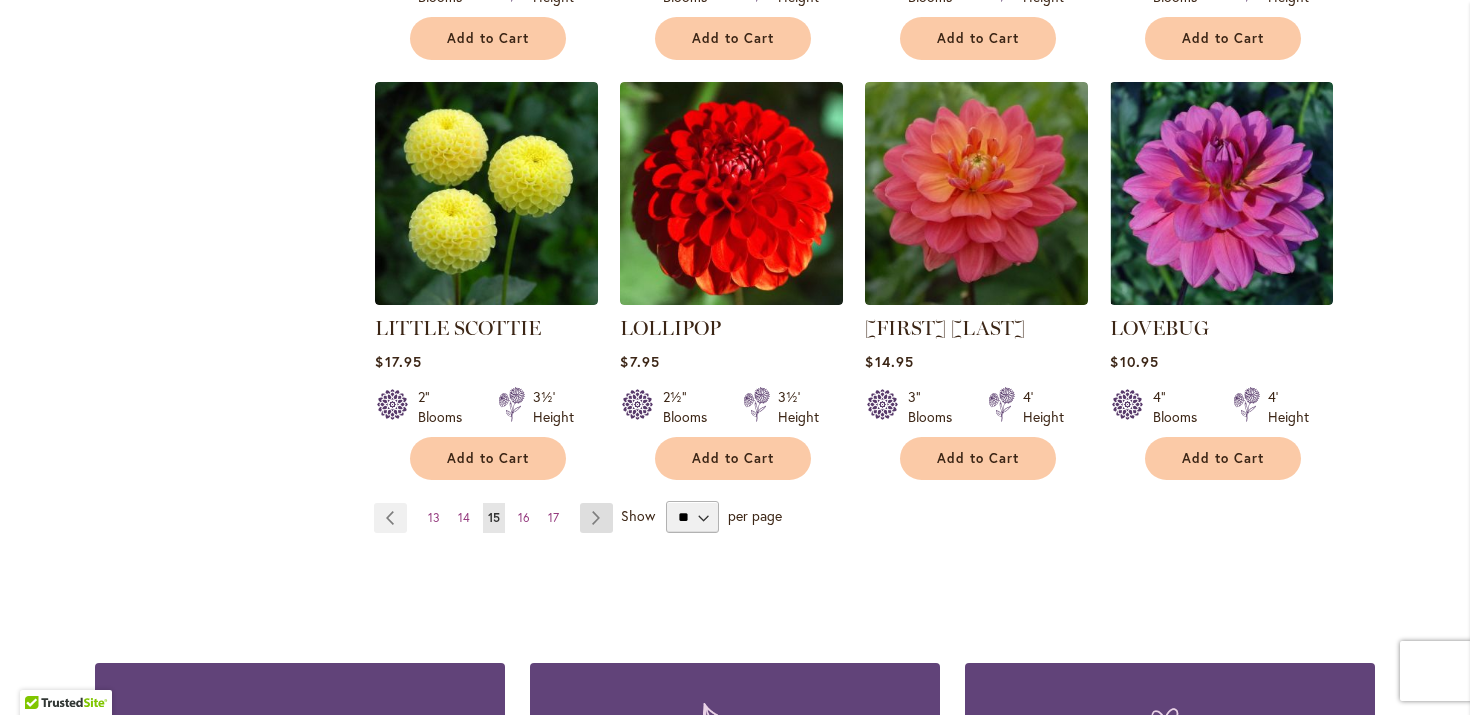 click on "Page
Next" at bounding box center (596, 518) 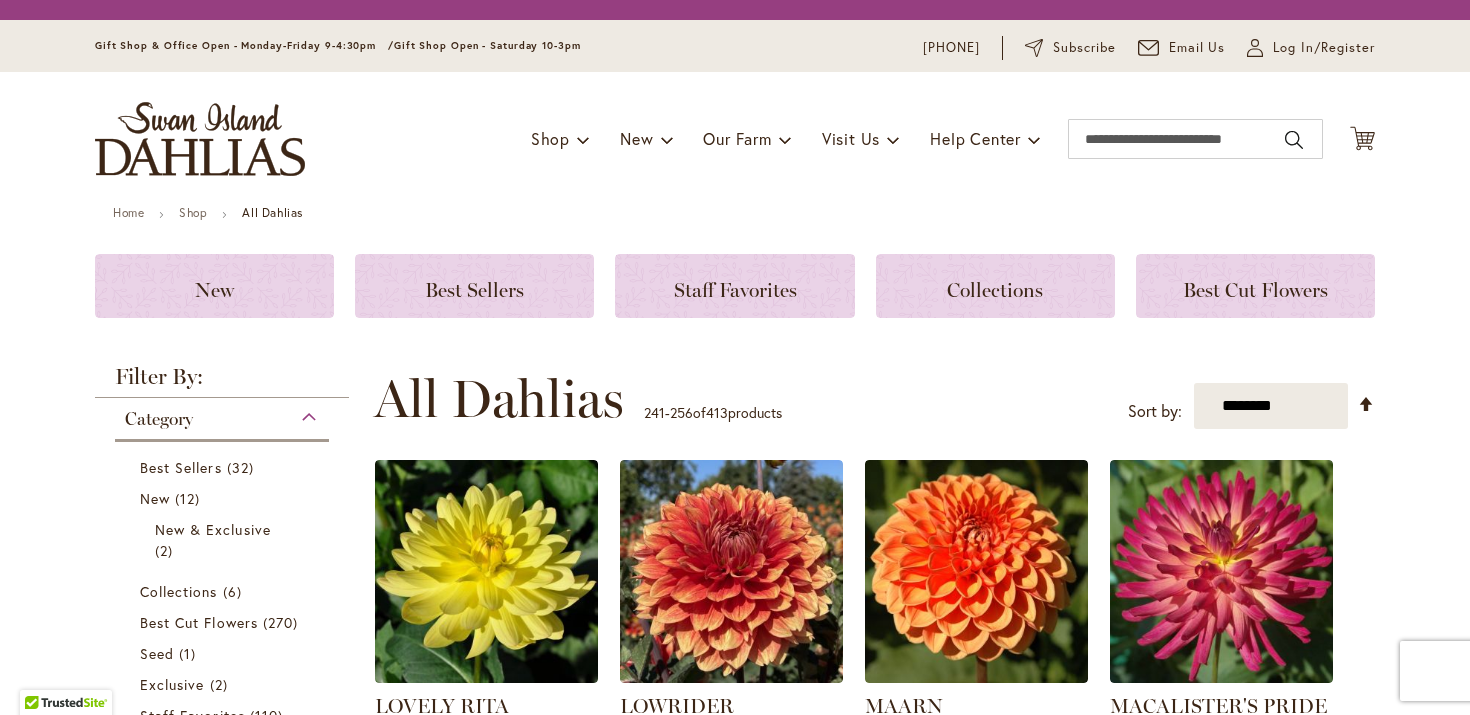 scroll, scrollTop: 0, scrollLeft: 0, axis: both 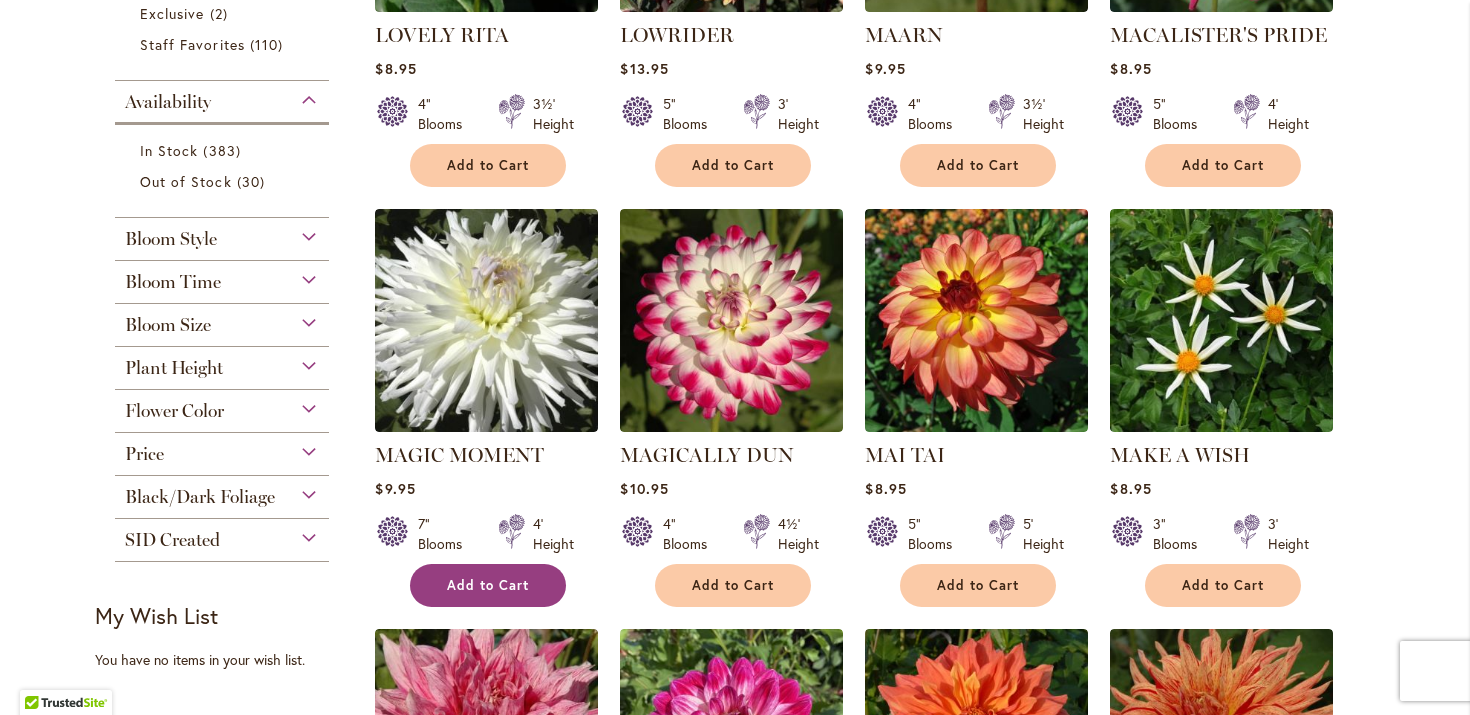 click on "Add to Cart" at bounding box center (488, 585) 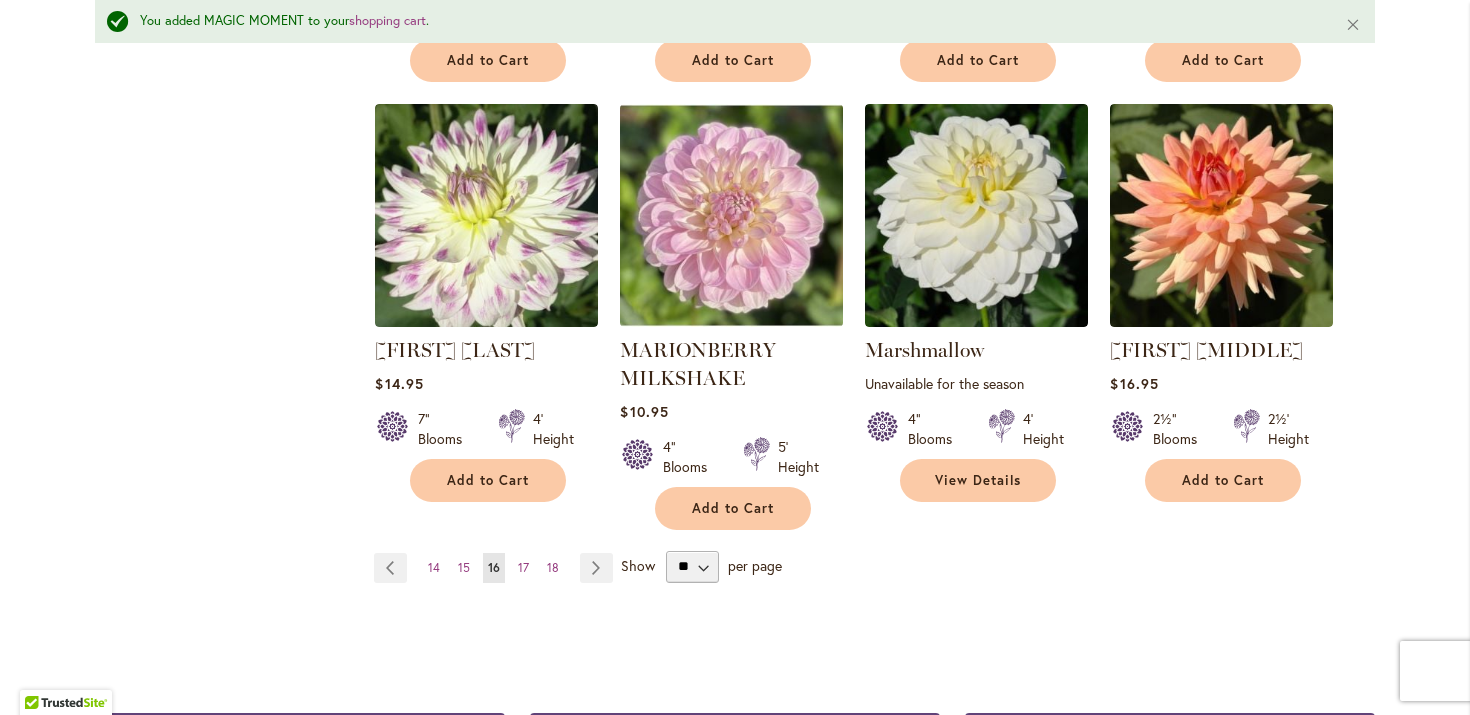 scroll, scrollTop: 1711, scrollLeft: 0, axis: vertical 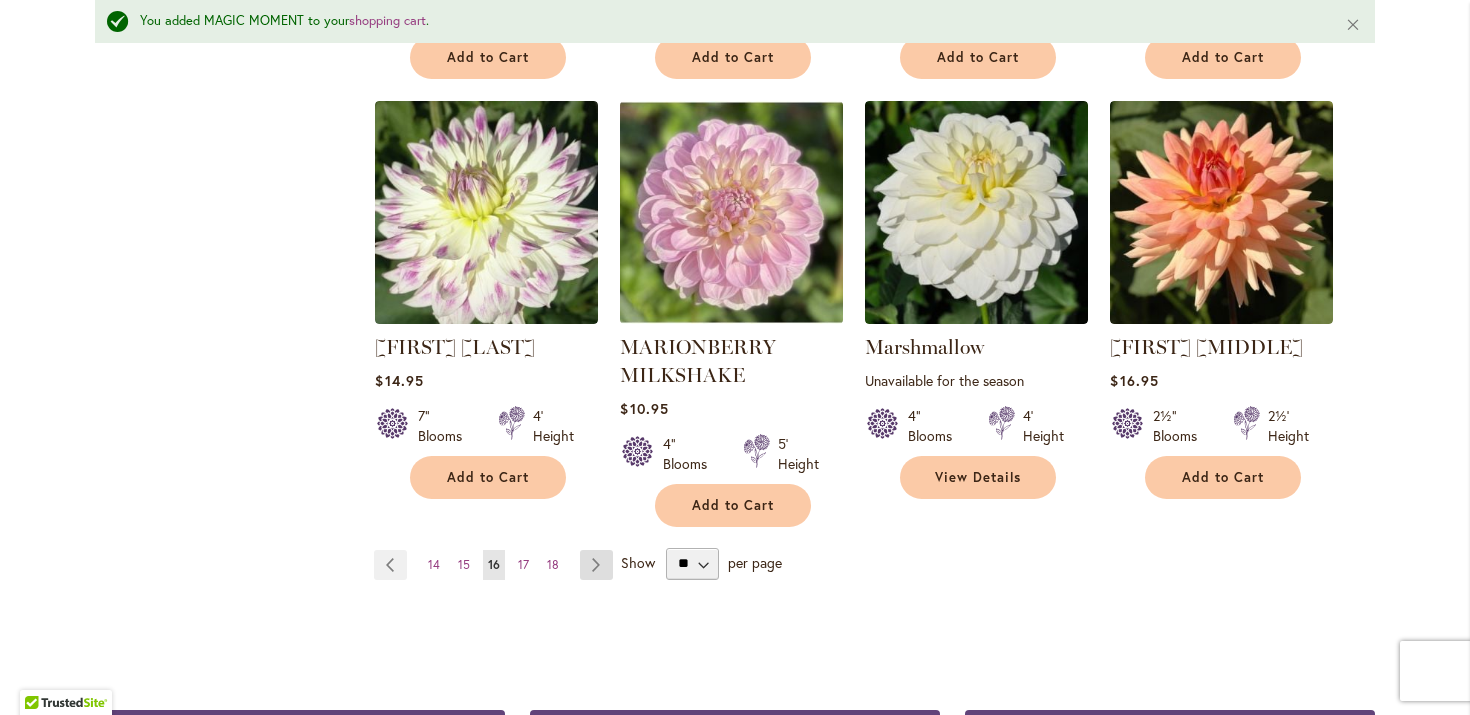 click on "Page
Next" at bounding box center (596, 565) 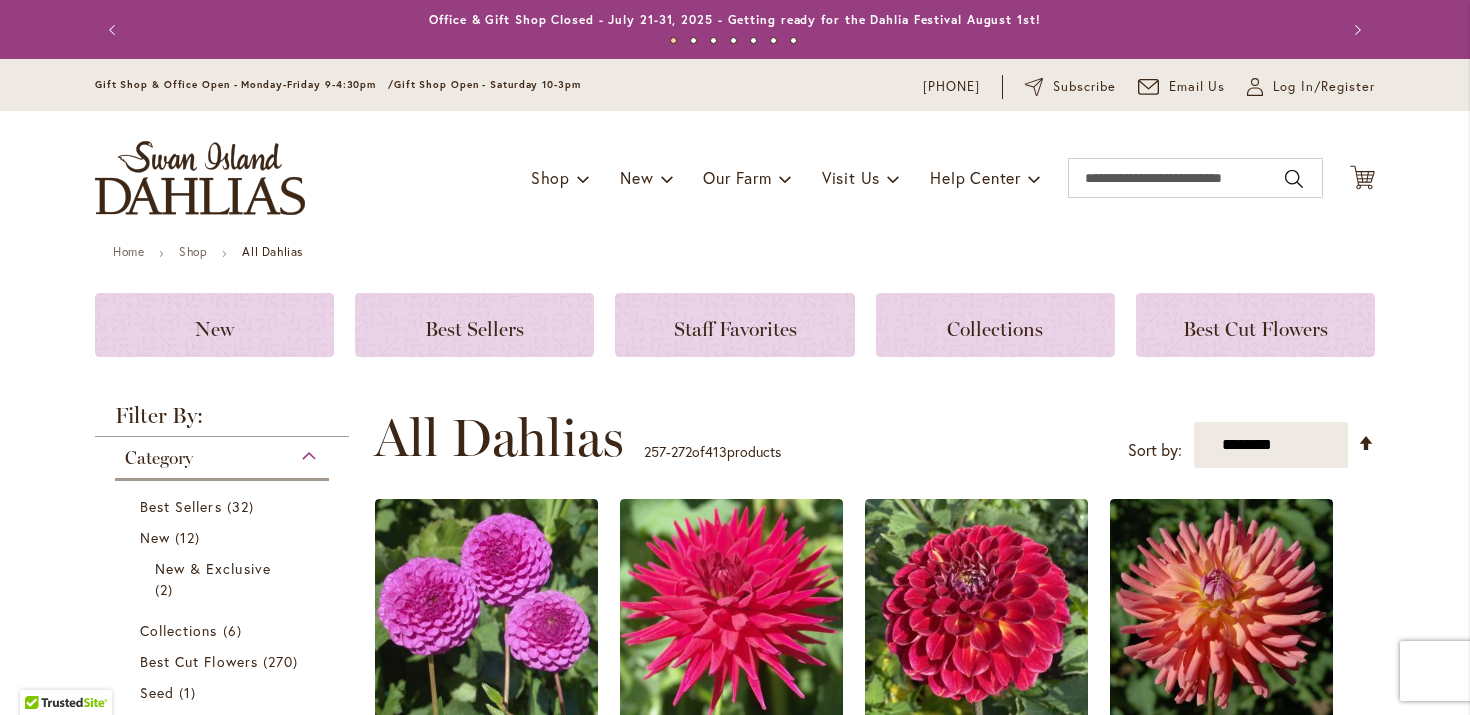 scroll, scrollTop: 0, scrollLeft: 0, axis: both 